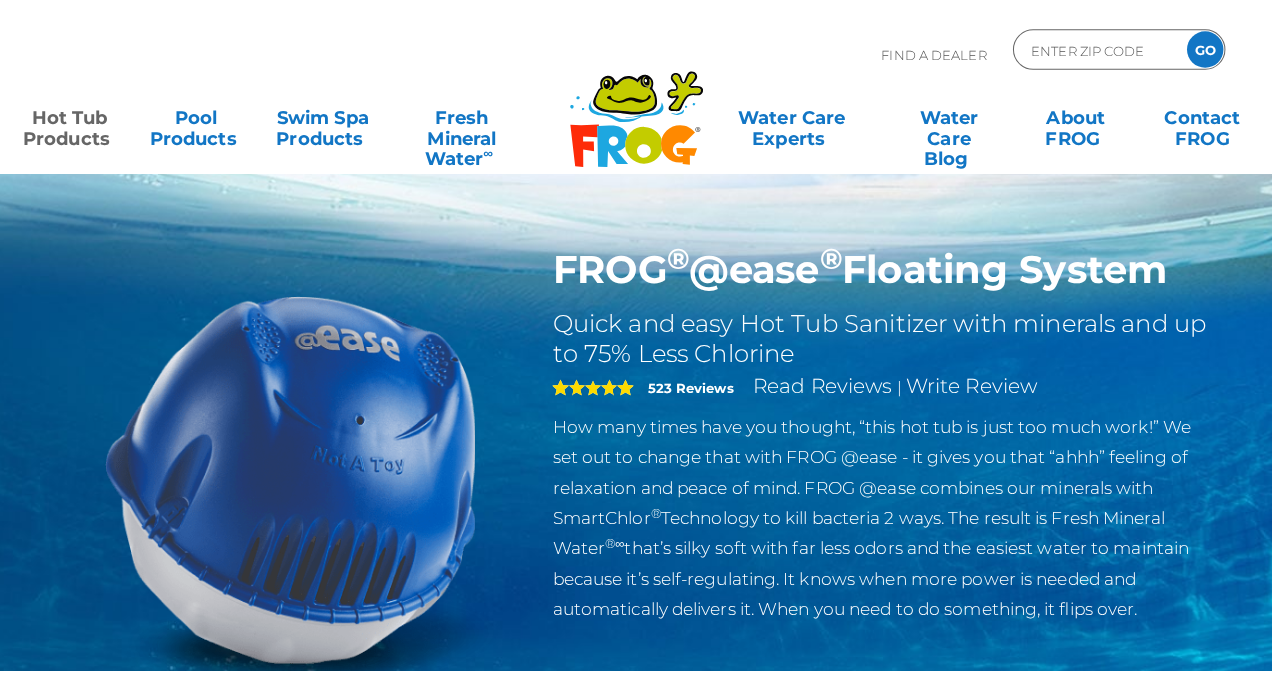 scroll, scrollTop: 0, scrollLeft: 0, axis: both 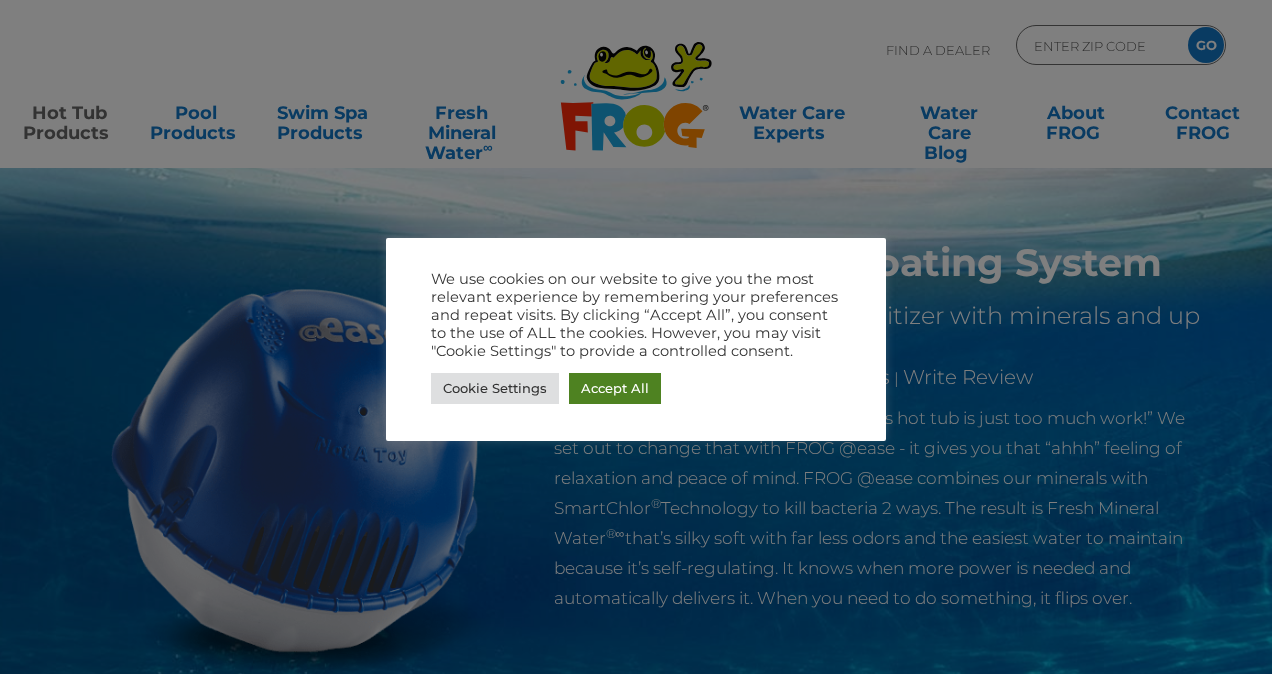click on "Accept All" at bounding box center (615, 388) 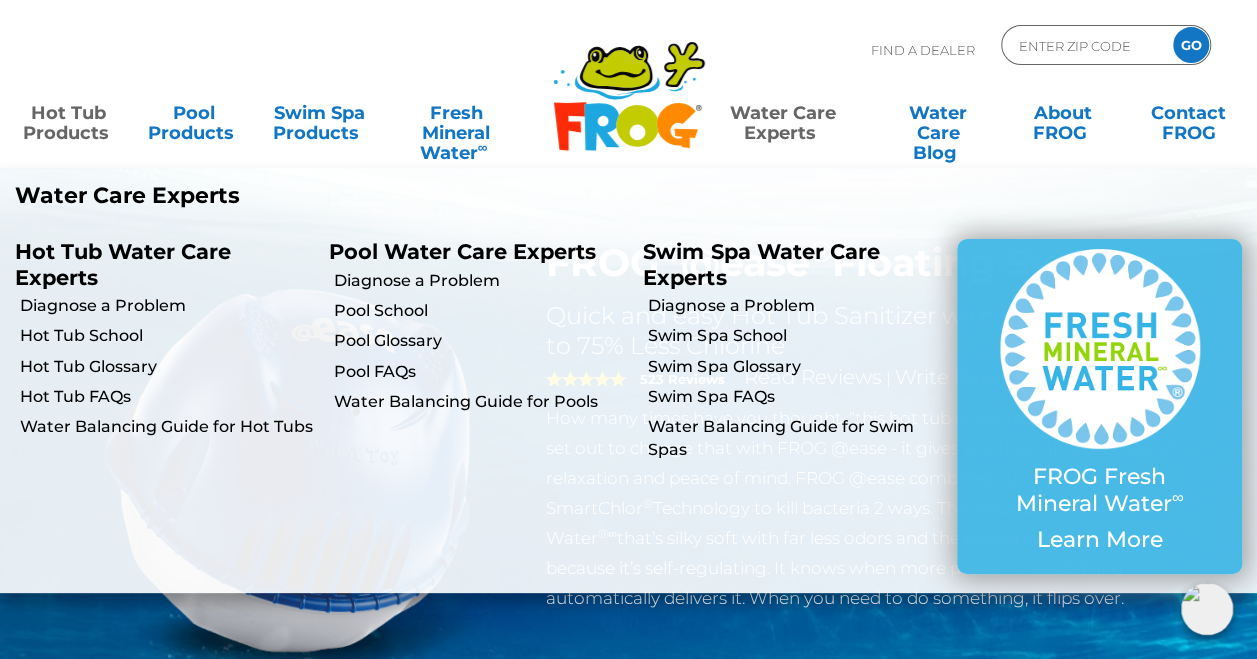 click on "Water Care  Experts" at bounding box center [782, 113] 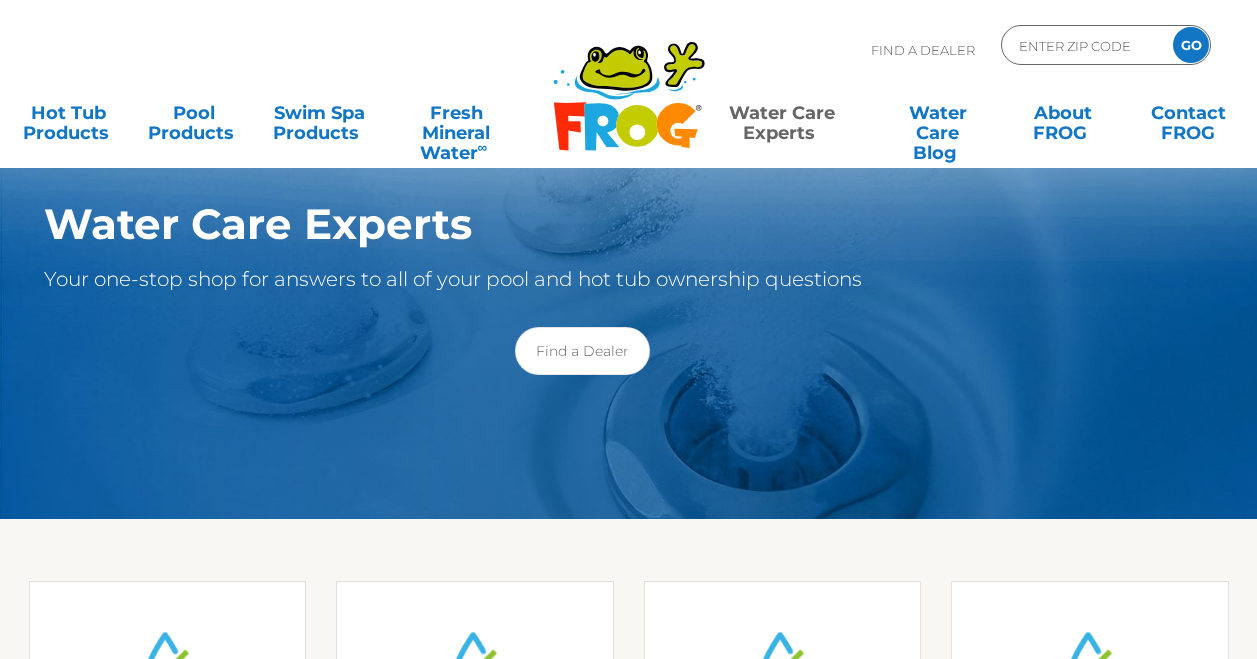 scroll, scrollTop: 0, scrollLeft: 0, axis: both 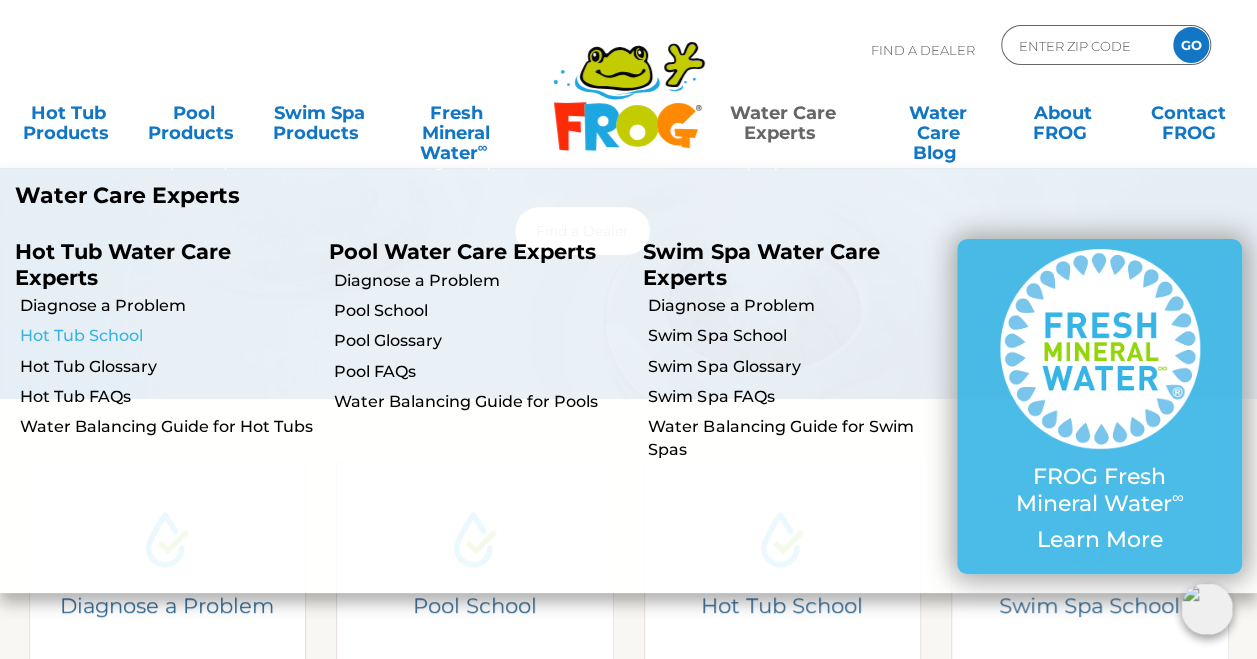 click on "Hot Tub School" at bounding box center (167, 336) 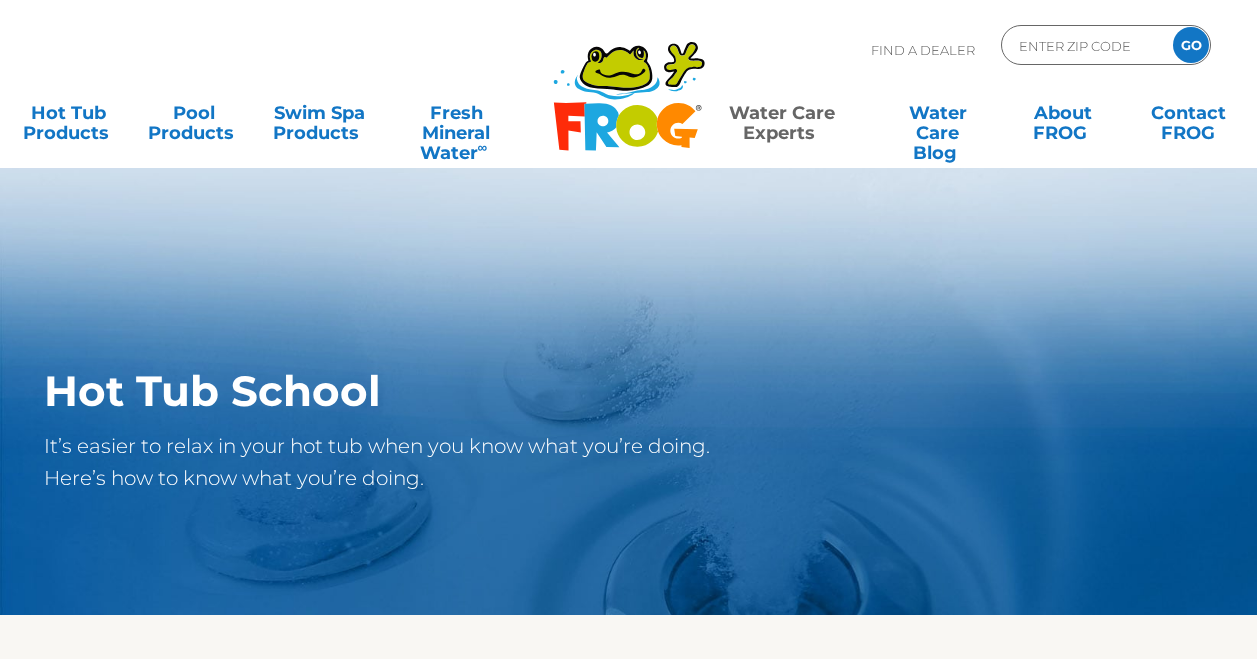 scroll, scrollTop: 0, scrollLeft: 0, axis: both 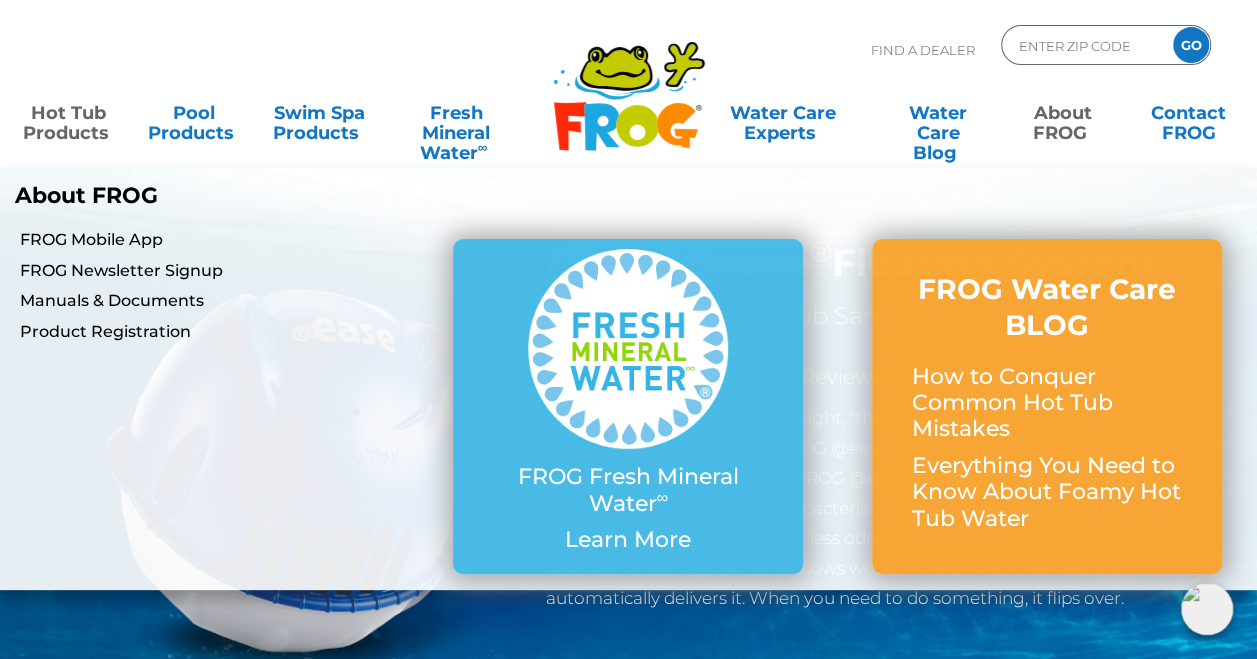 click on "About  FROG" at bounding box center (1062, 113) 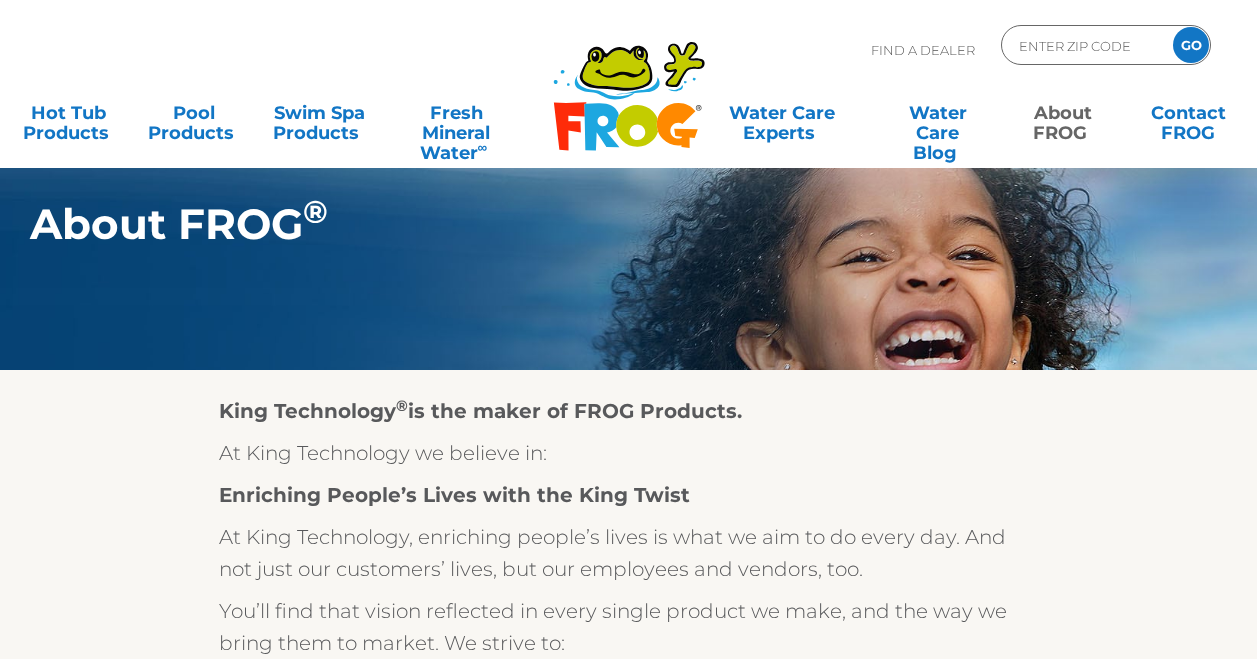 scroll, scrollTop: 0, scrollLeft: 0, axis: both 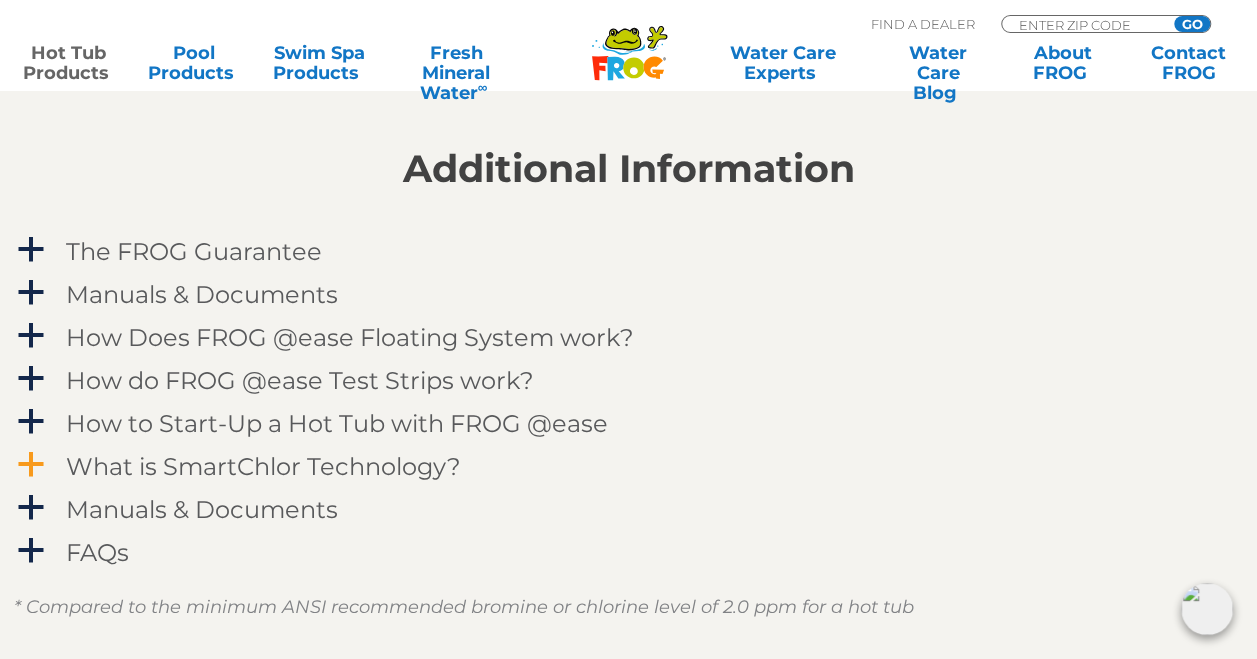 click on "What is SmartChlor Technology?" at bounding box center [263, 466] 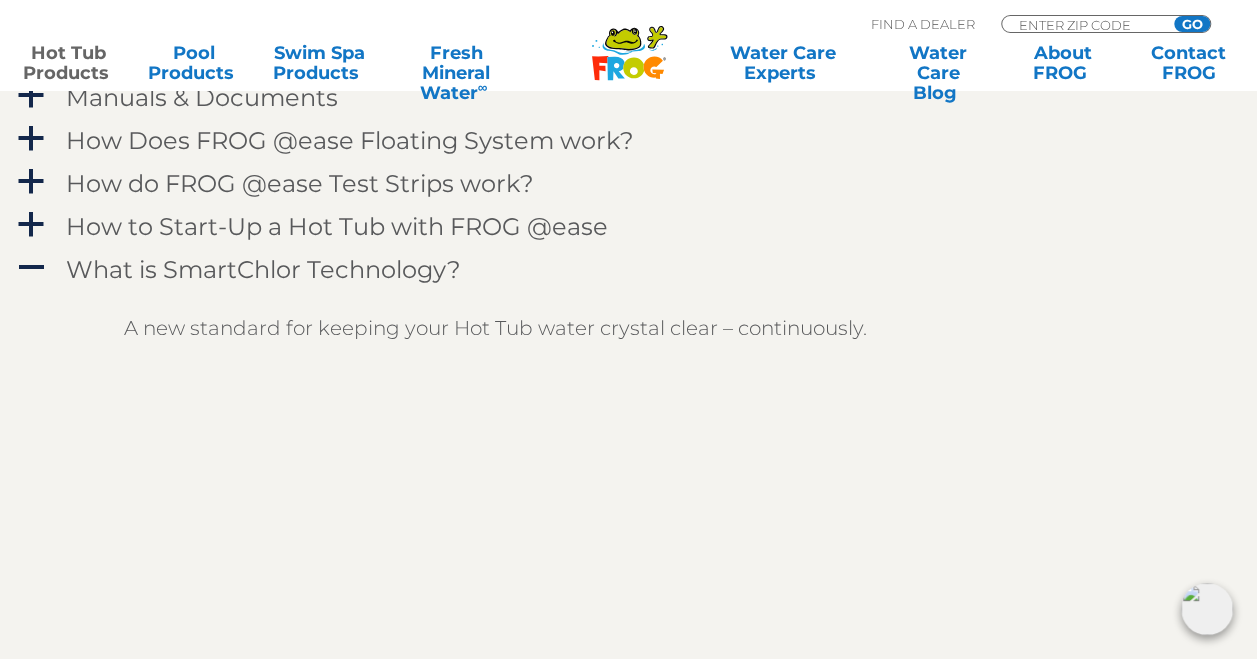 scroll, scrollTop: 2046, scrollLeft: 0, axis: vertical 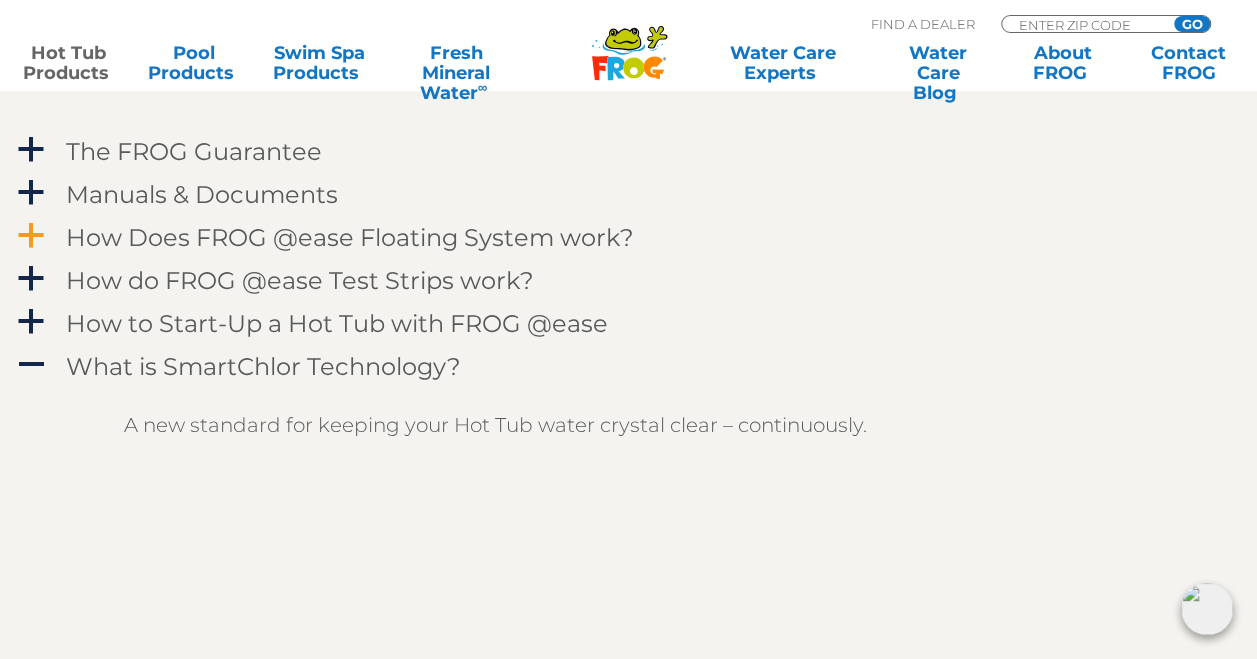 click on "How Does FROG @ease Floating System work?" at bounding box center [350, 237] 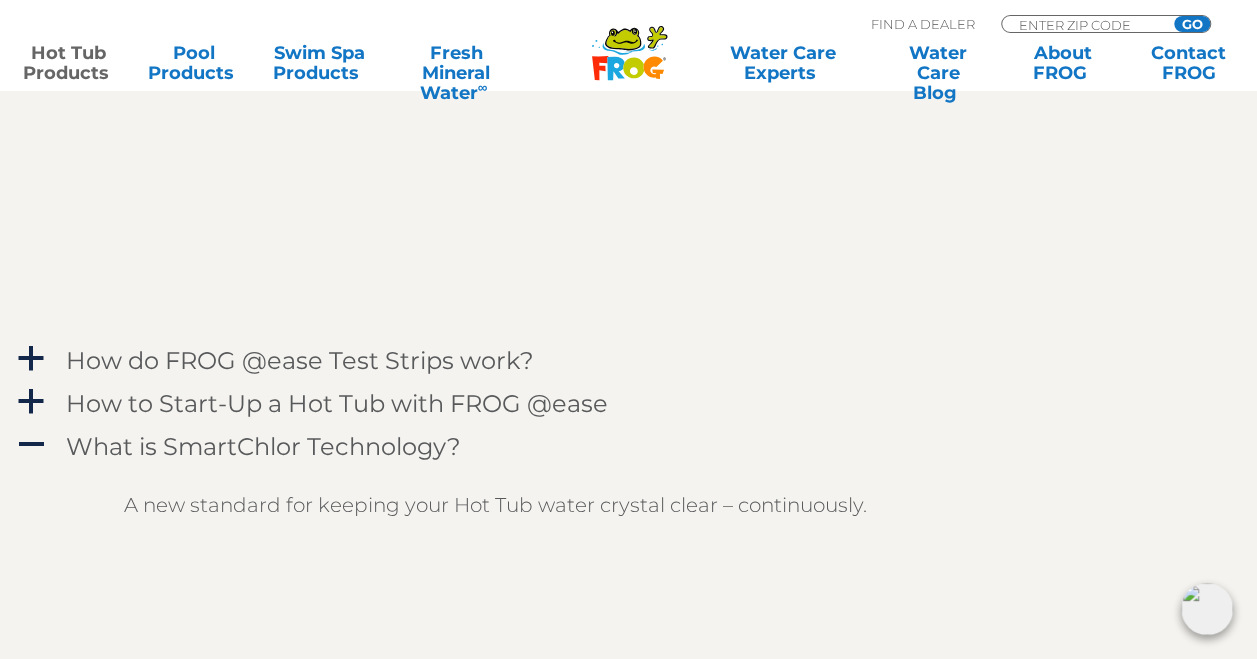scroll, scrollTop: 2446, scrollLeft: 0, axis: vertical 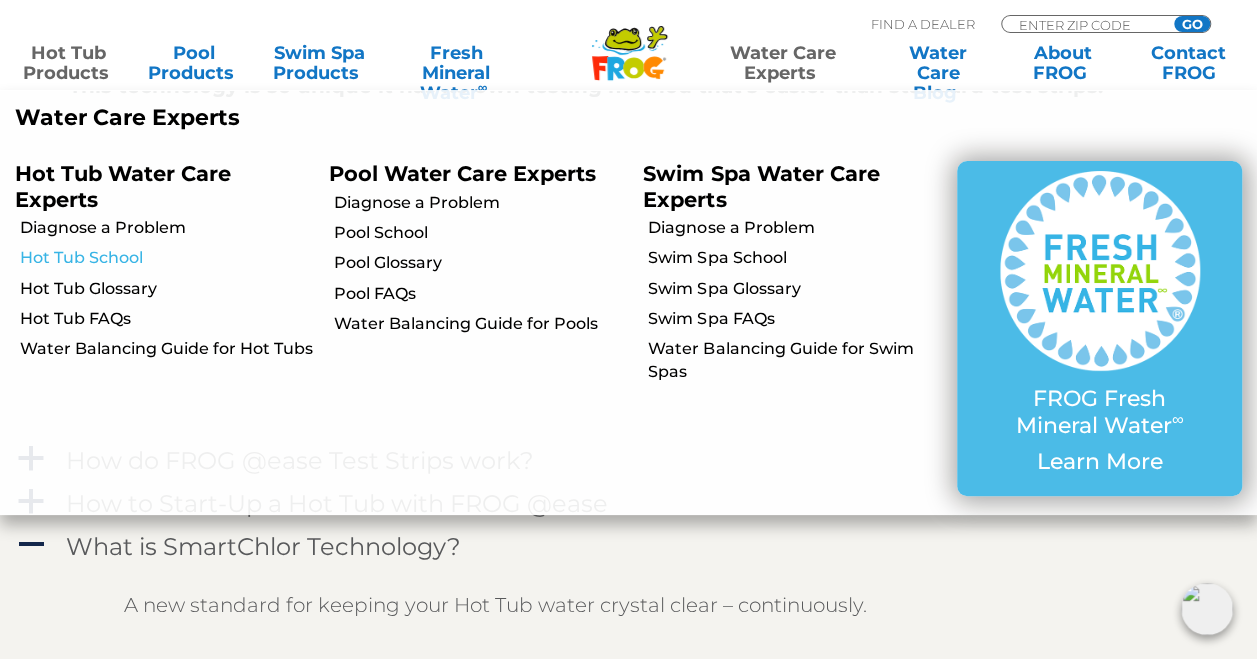 click on "Hot Tub School" at bounding box center (167, 258) 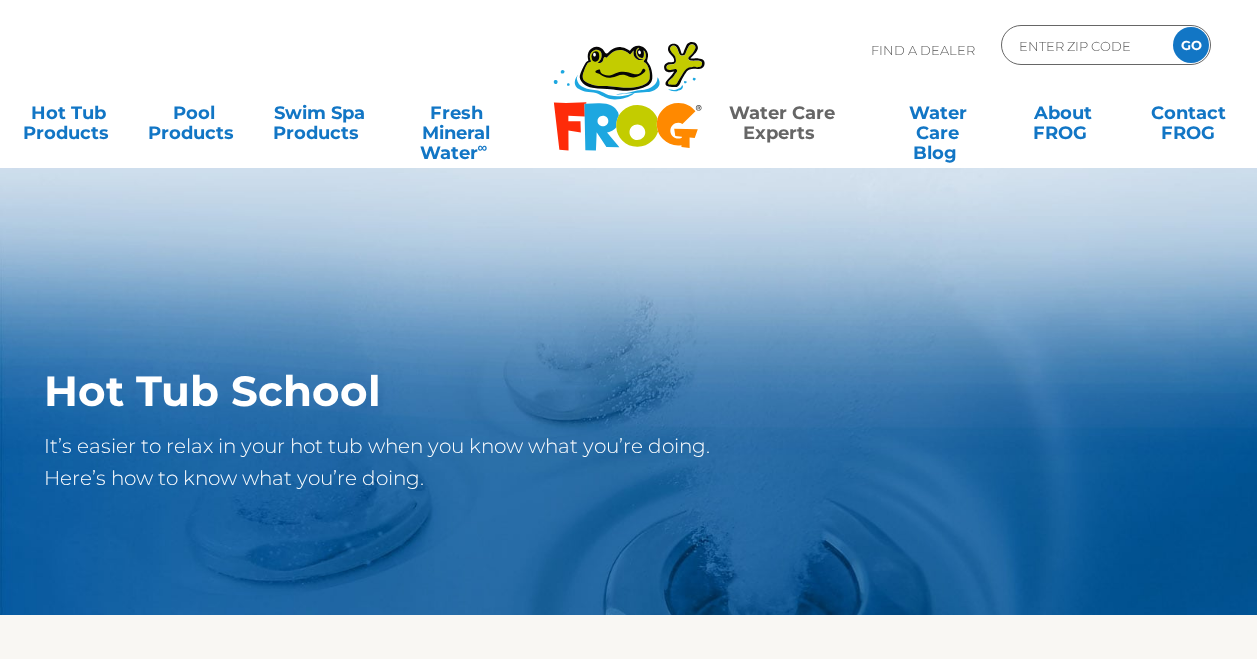 scroll, scrollTop: 0, scrollLeft: 0, axis: both 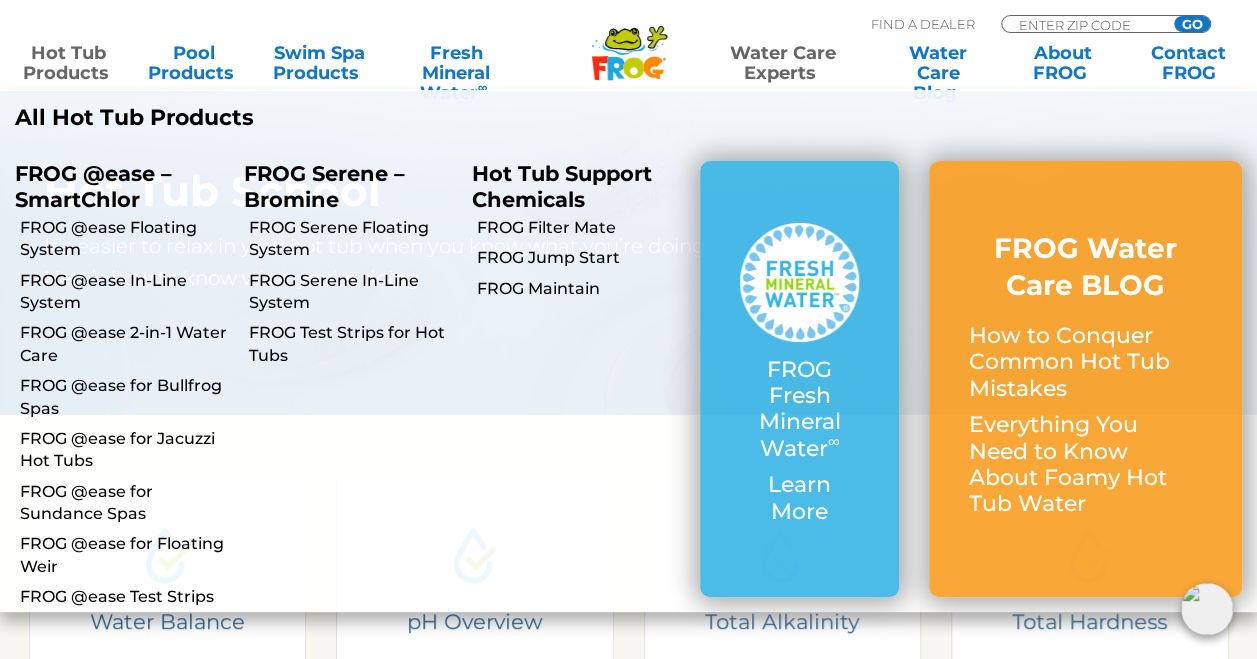 click on "Hot Tub  Products" at bounding box center [68, 63] 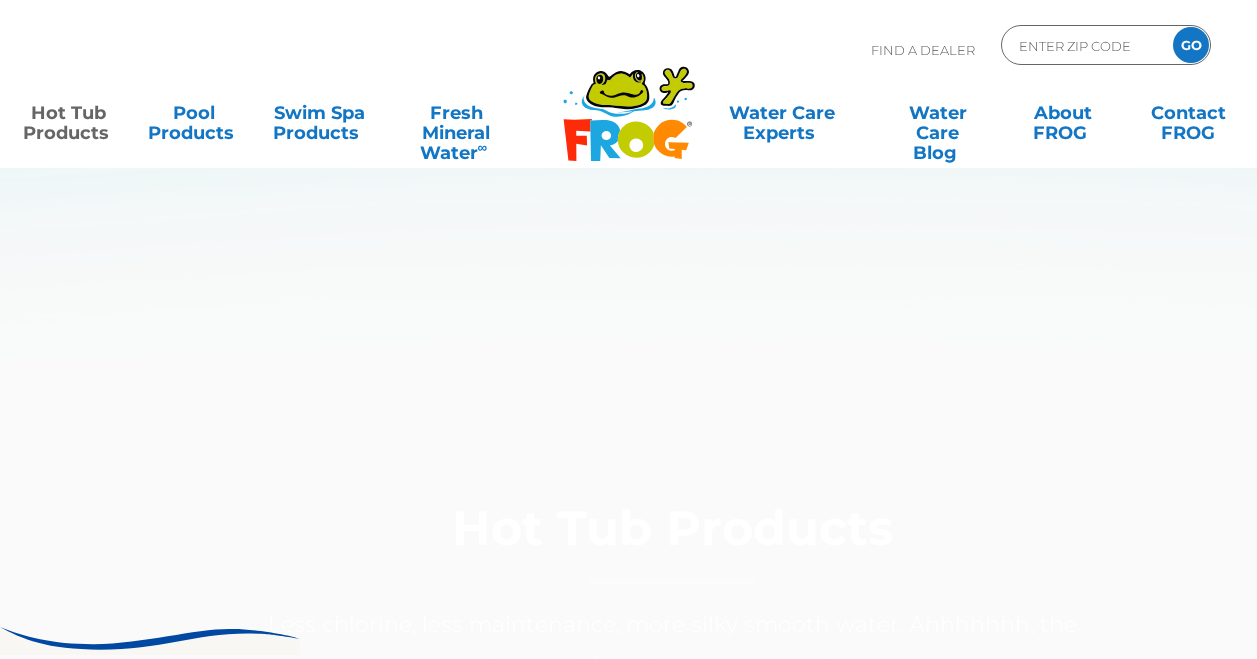 scroll, scrollTop: 0, scrollLeft: 0, axis: both 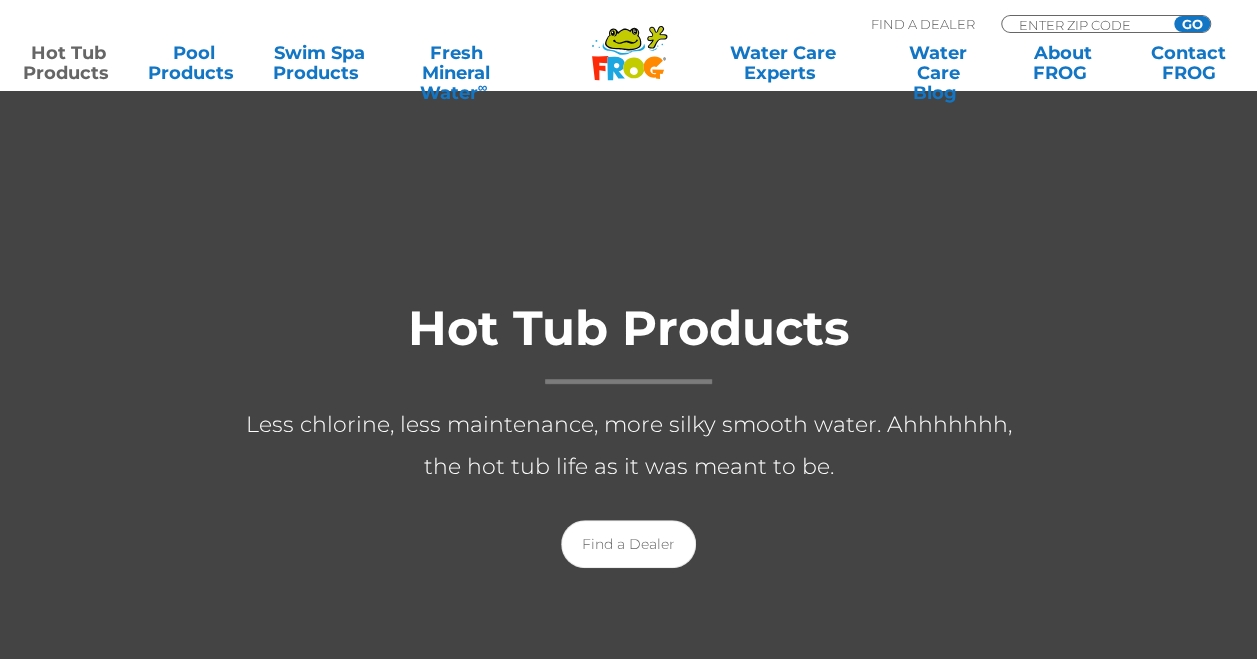 click on "Find A Dealer
ENTER ZIP CODE
GO" at bounding box center [628, 19] 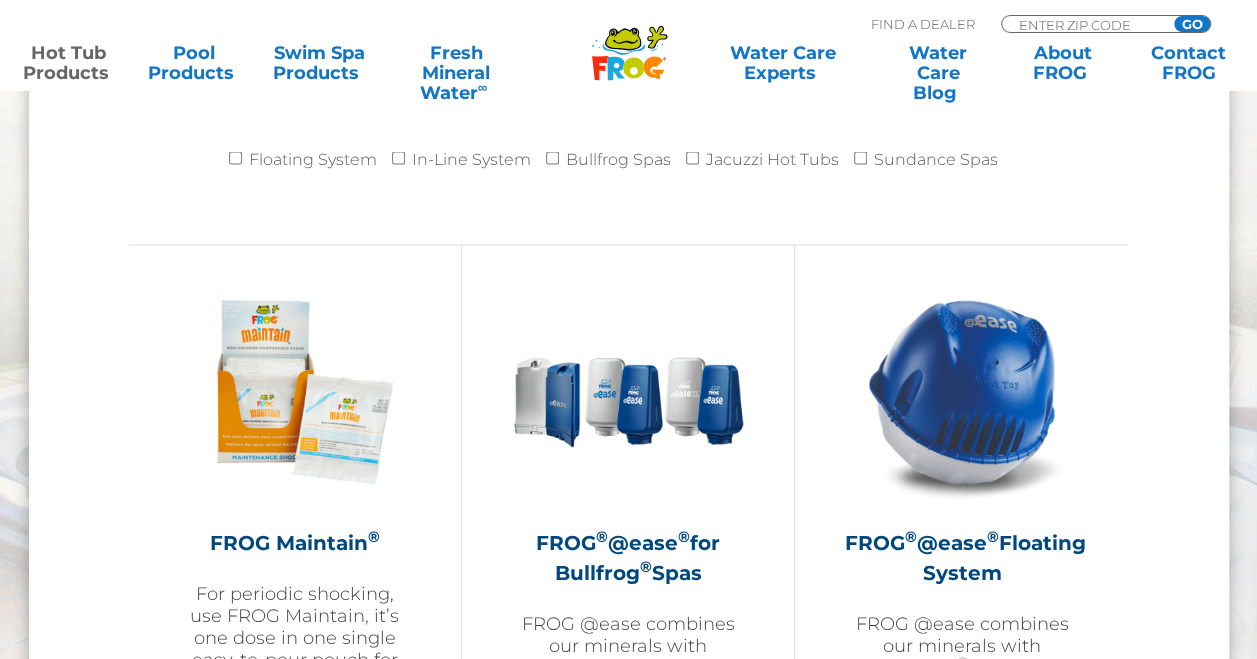 scroll, scrollTop: 2100, scrollLeft: 0, axis: vertical 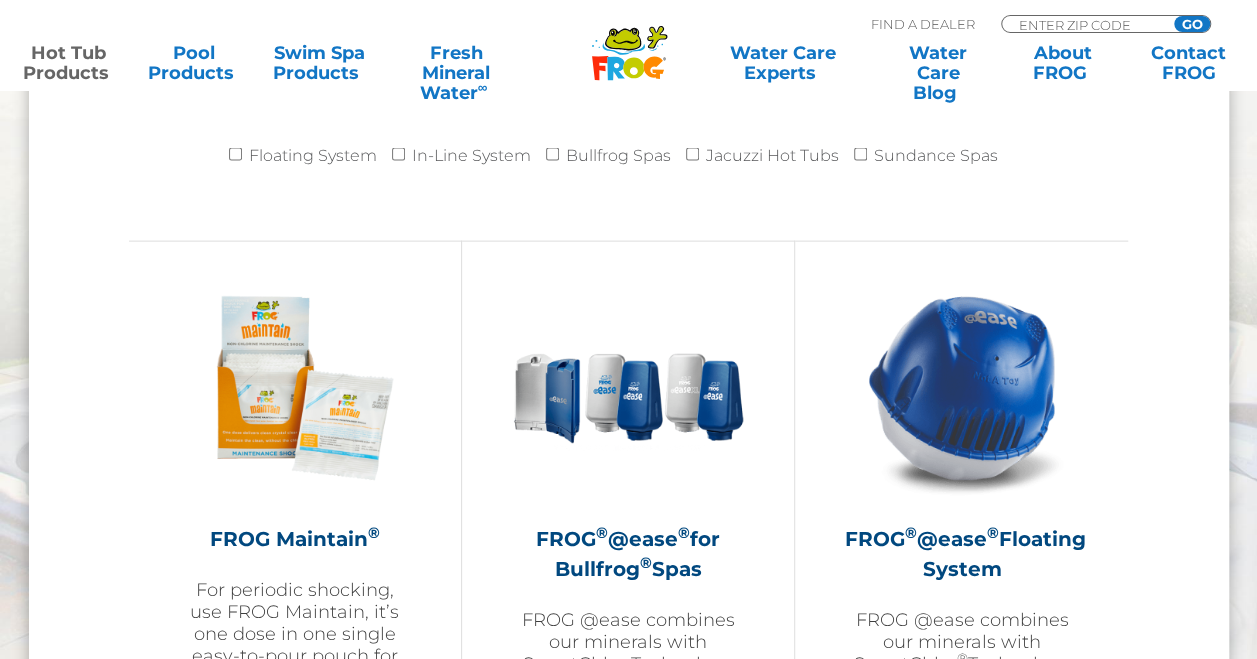 click on ".st130{clip-path:url(#SVGID_2_);fill-rule:evenodd;clip-rule:evenodd;fill:#C3CC00;}
.st131{clip-path:url(#SVGID_2_);fill-rule:evenodd;clip-rule:evenodd;fill:#070606;}
.st132{clip-path:url(#SVGID_2_);fill:#FE2B09;}
.st133{clip-path:url(#SVGID_2_);fill:#1DA7E0;}
.st134{clip-path:url(#SVGID_2_);fill:#C3CC00;}
.st135{clip-path:url(#SVGID_2_);fill:#FF8900;}
.st136{clip-path:url(#SVGID_2_);fill-rule:evenodd;clip-rule:evenodd;fill:#1DA7E0;}
.st137{clip-path:url(#SVGID_2_);fill:#4D4D4D;}
.st138{clip-path:url(#SVGID_2_);fill-rule:evenodd;clip-rule:evenodd;fill:#FFFFFF;}
.st139{clip-path:url(#SVGID_2_);fill:#070606;}" 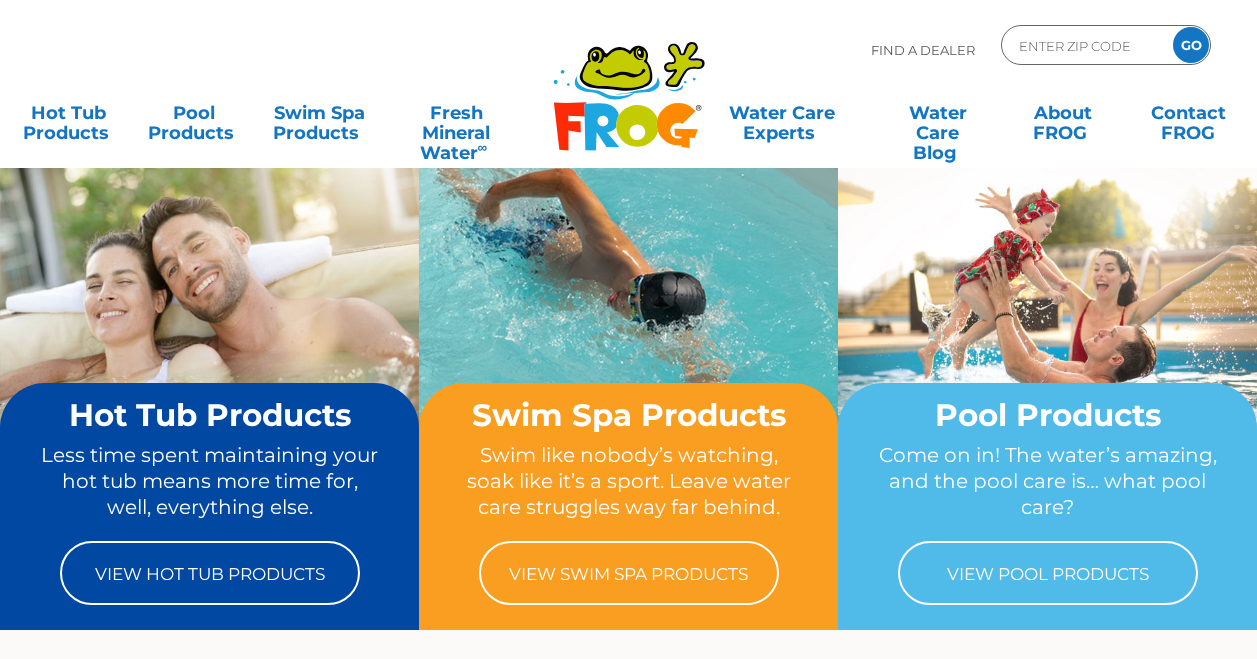 scroll, scrollTop: 0, scrollLeft: 0, axis: both 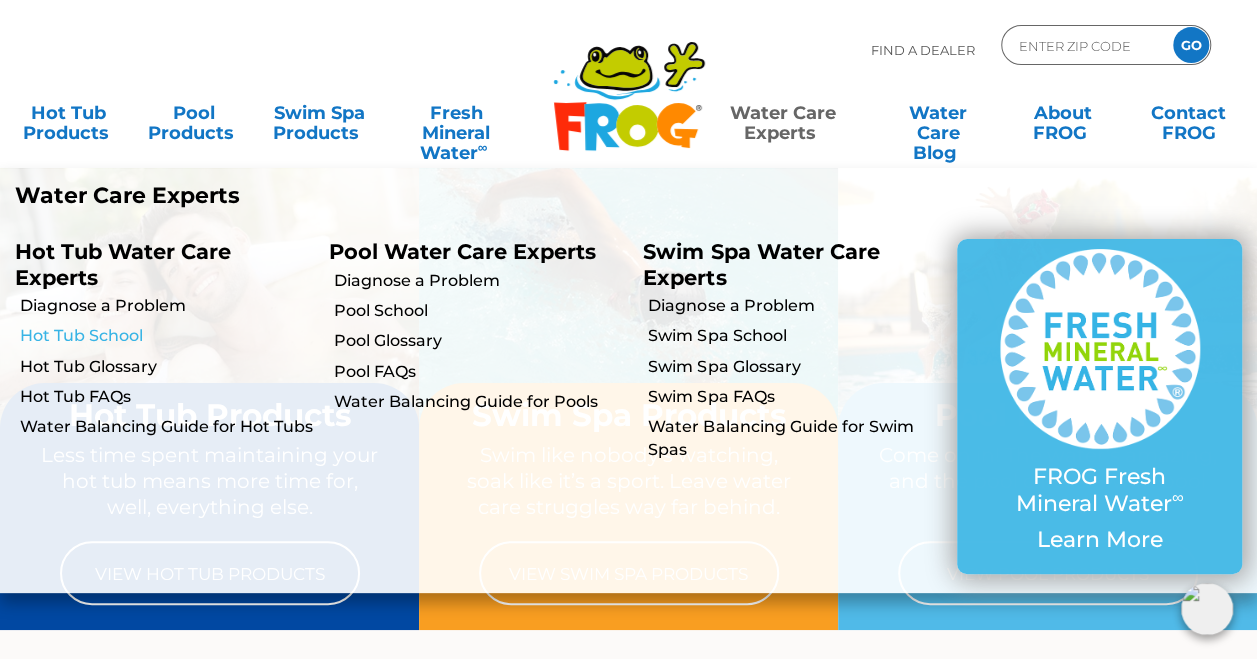 click on "Hot Tub School" at bounding box center (167, 336) 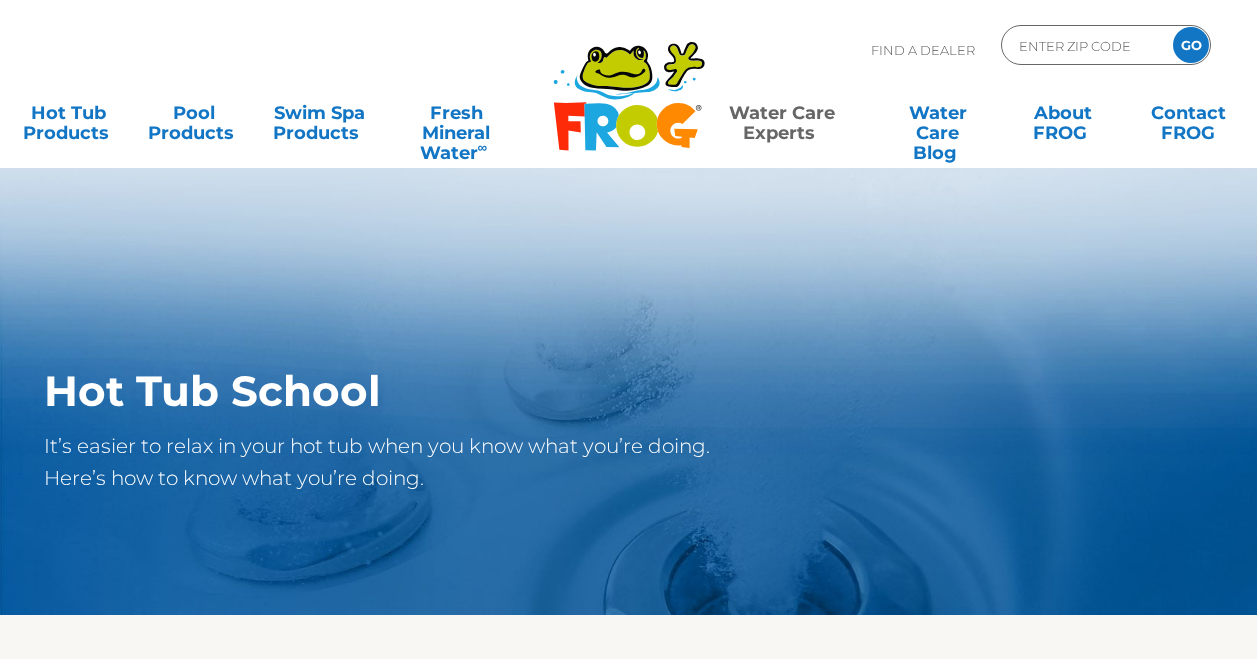 scroll, scrollTop: 0, scrollLeft: 0, axis: both 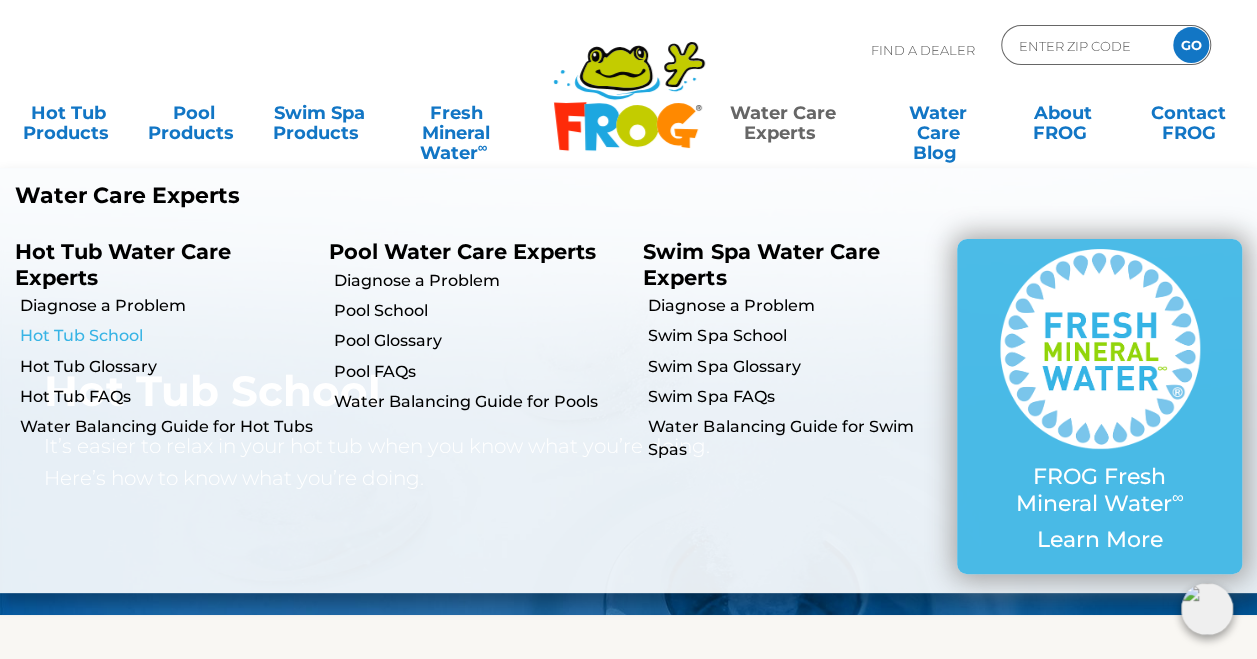 click on "Hot Tub School" at bounding box center (167, 336) 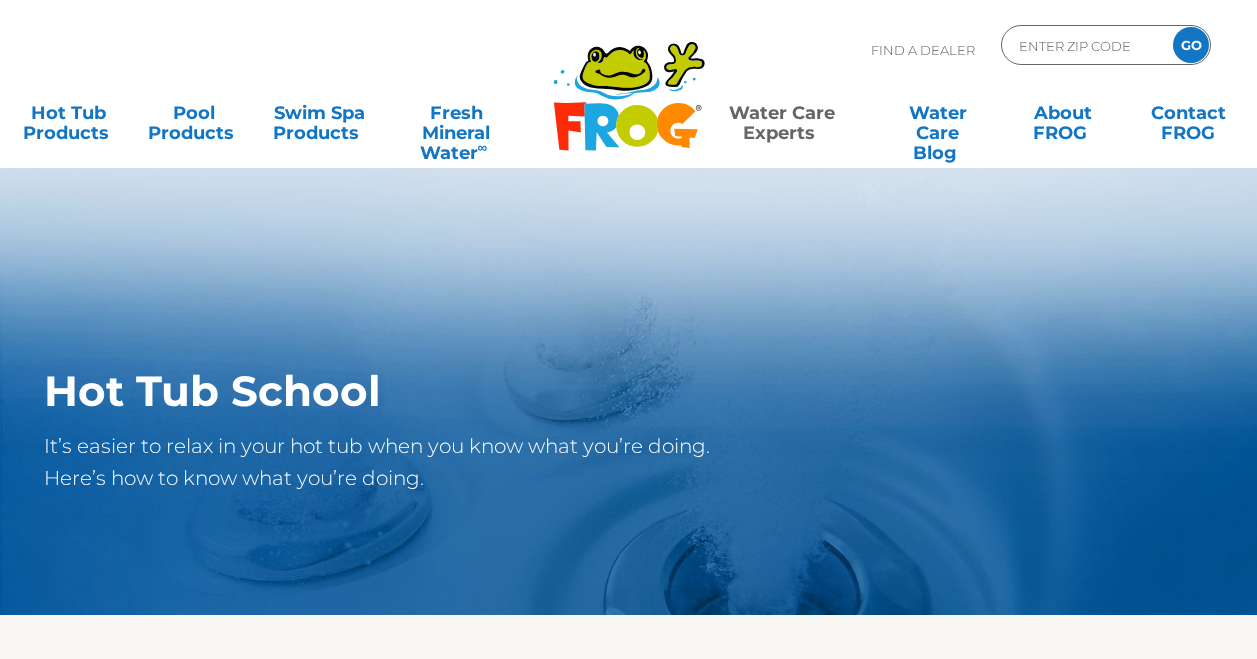 scroll, scrollTop: 0, scrollLeft: 0, axis: both 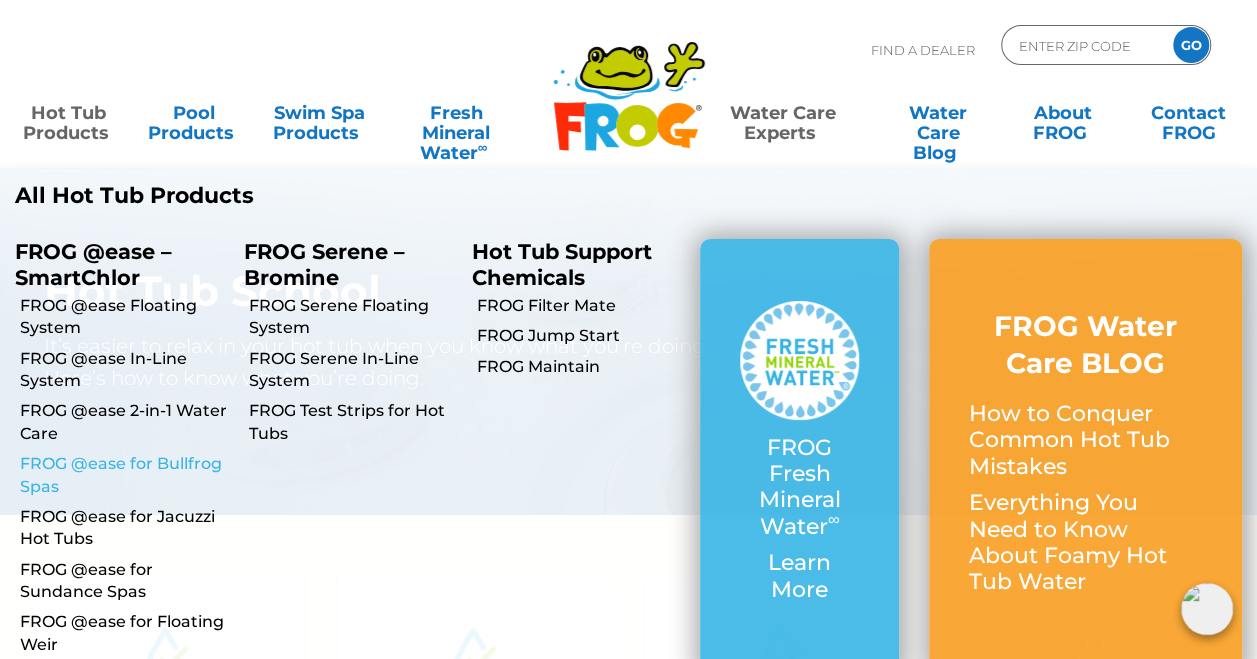 click on "FROG @ease for Bullfrog Spas" at bounding box center [124, 475] 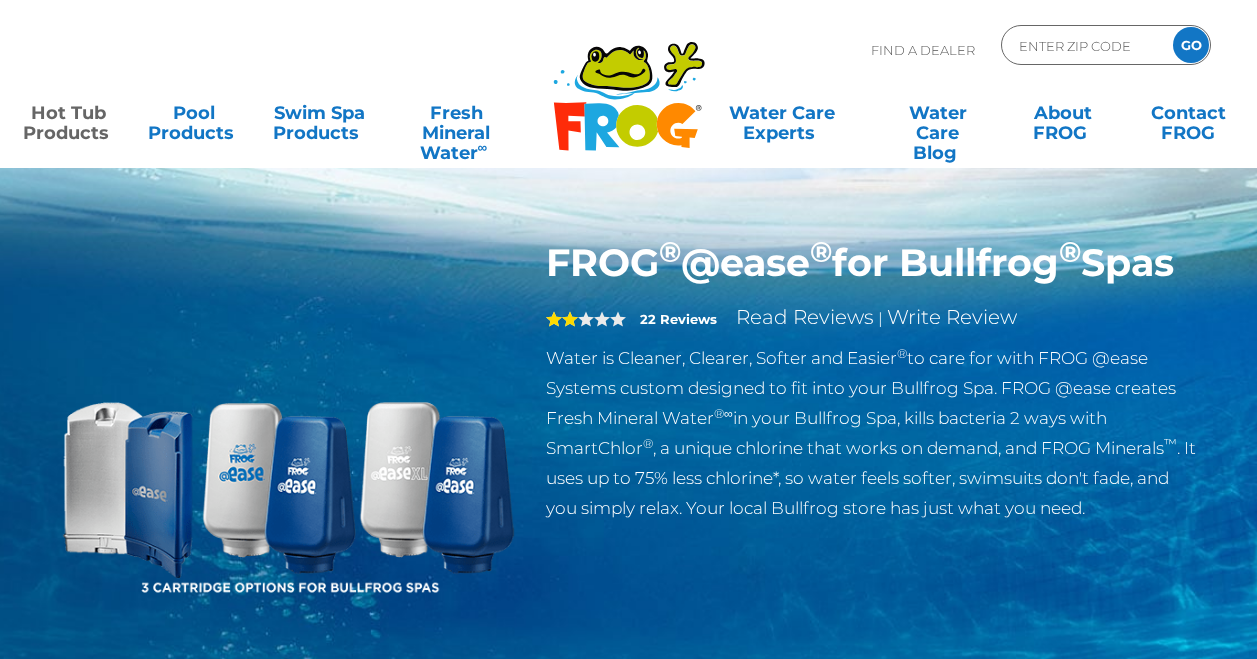 scroll, scrollTop: 0, scrollLeft: 0, axis: both 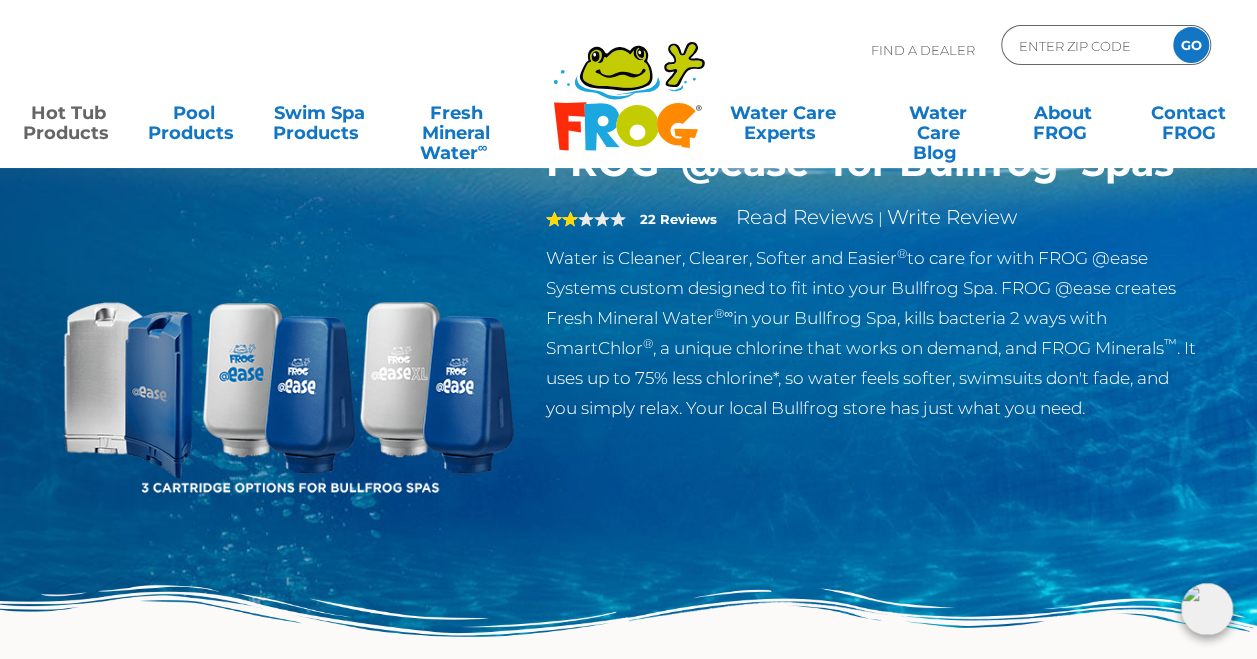 click at bounding box center [288, 369] 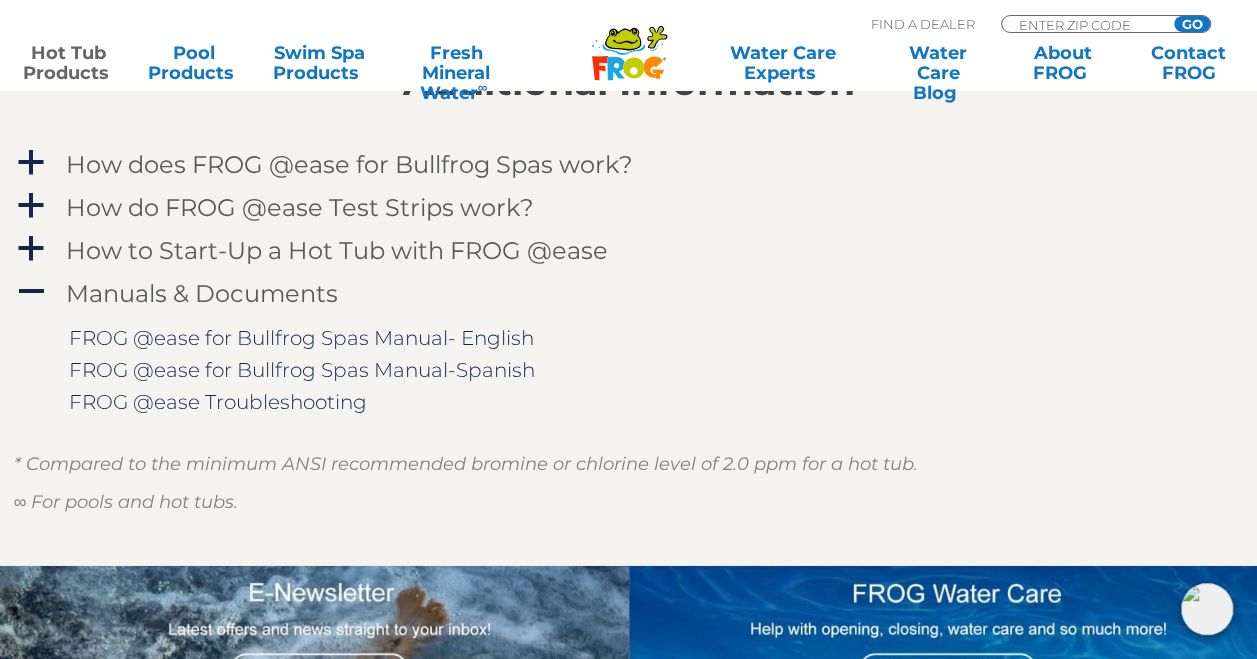 scroll, scrollTop: 2700, scrollLeft: 0, axis: vertical 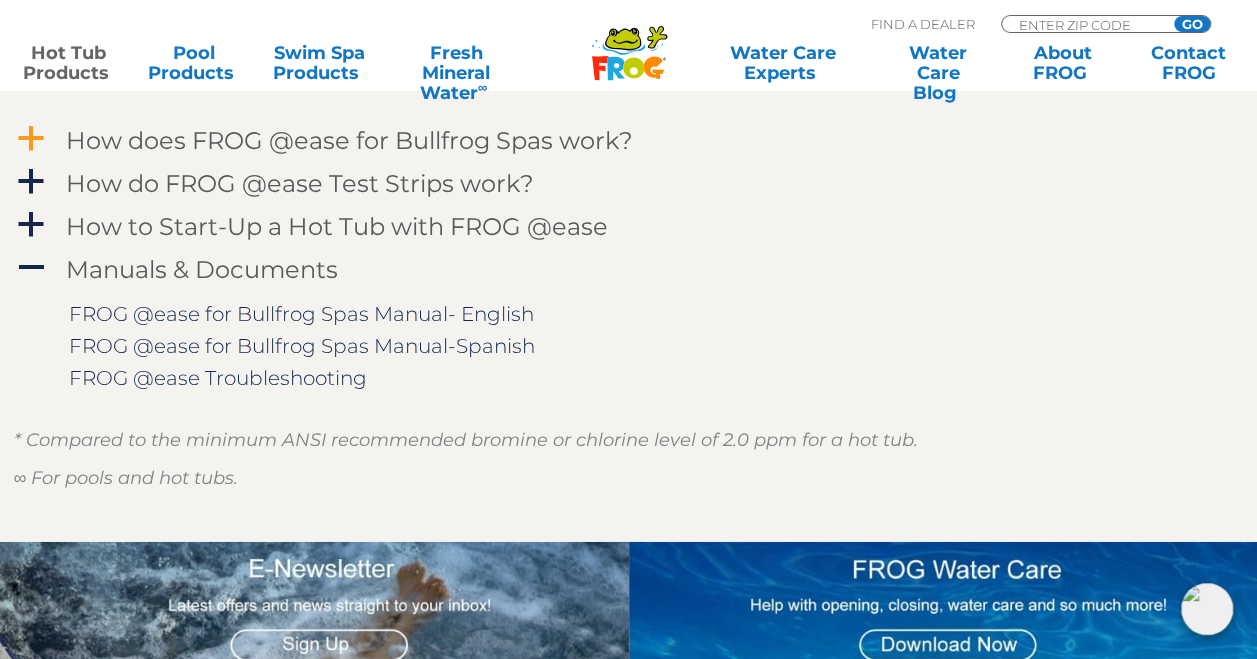 click on "How does FROG @ease for Bullfrog Spas work?" at bounding box center (349, 140) 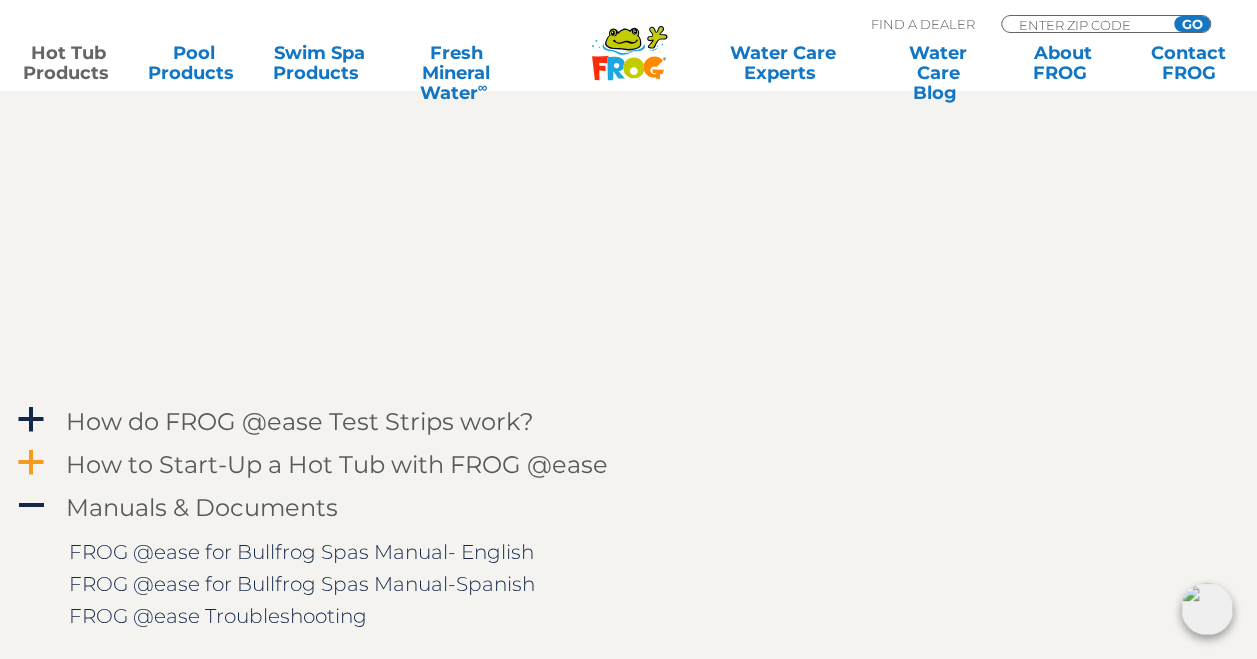 scroll, scrollTop: 3100, scrollLeft: 0, axis: vertical 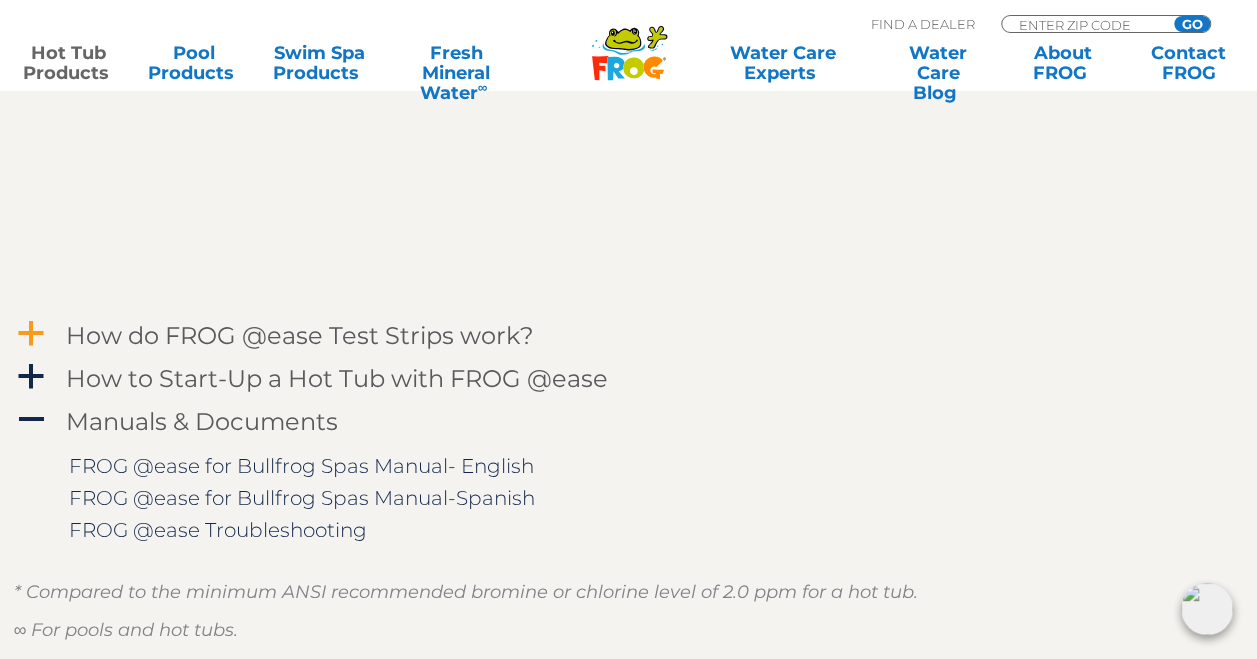click on "How do FROG @ease Test Strips work?" at bounding box center (300, 335) 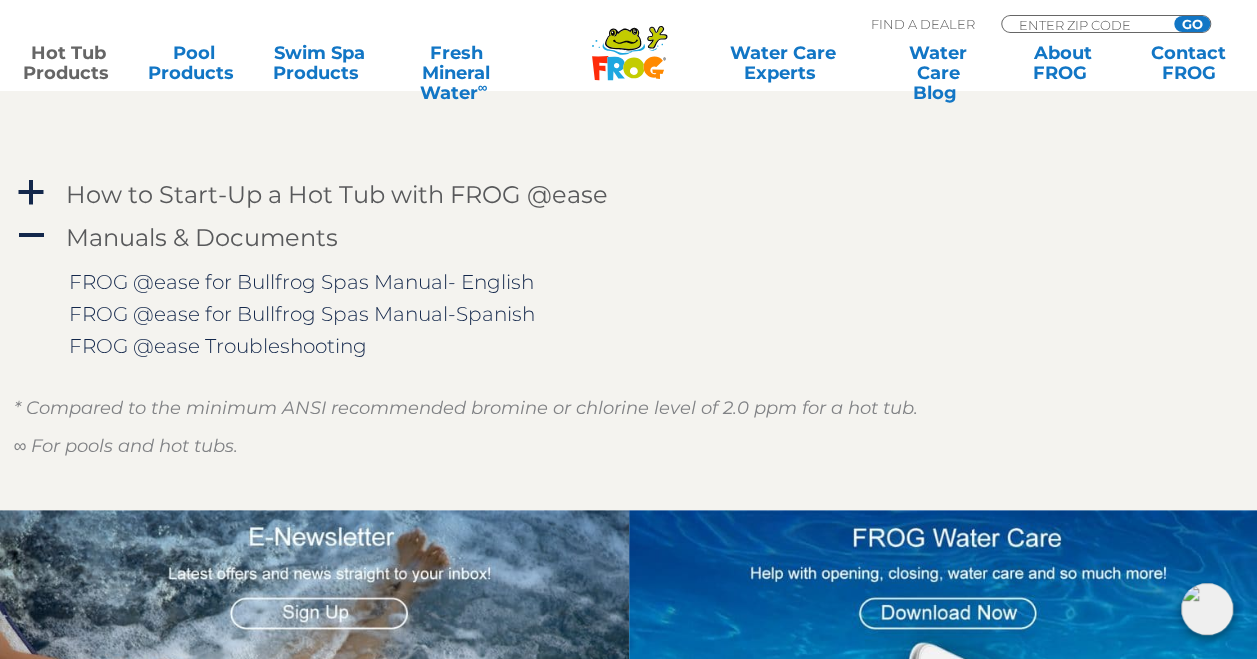 scroll, scrollTop: 3900, scrollLeft: 0, axis: vertical 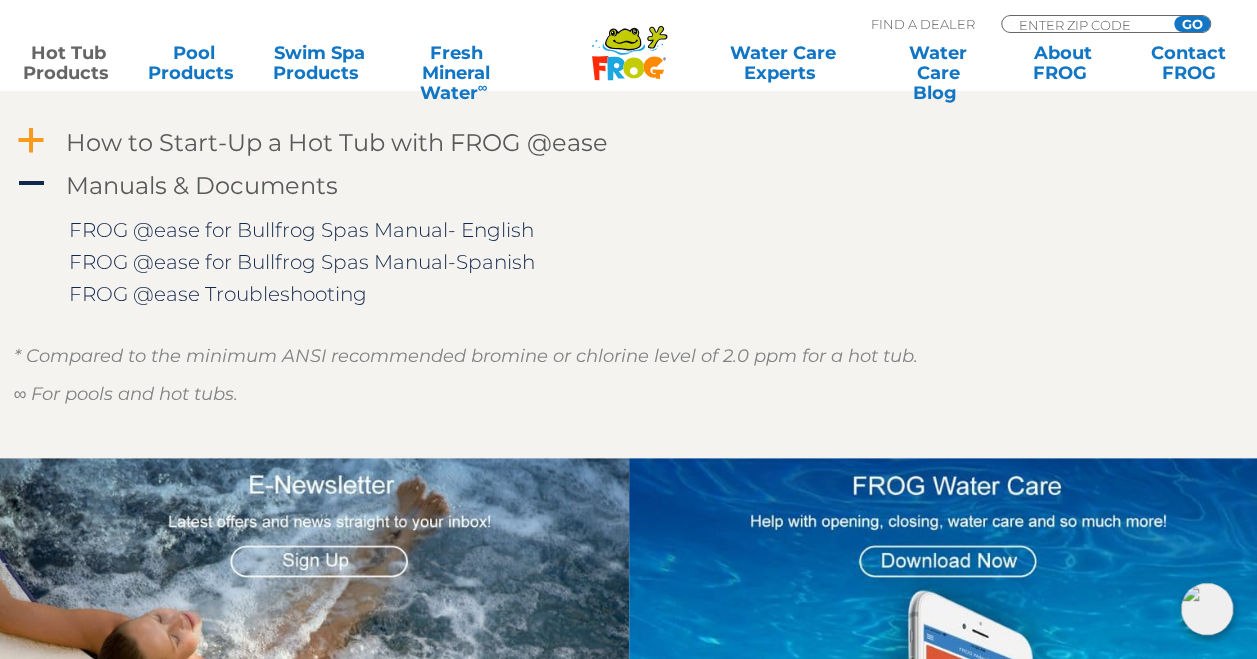 click on "How to Start-Up a Hot Tub with FROG @ease" at bounding box center (337, 142) 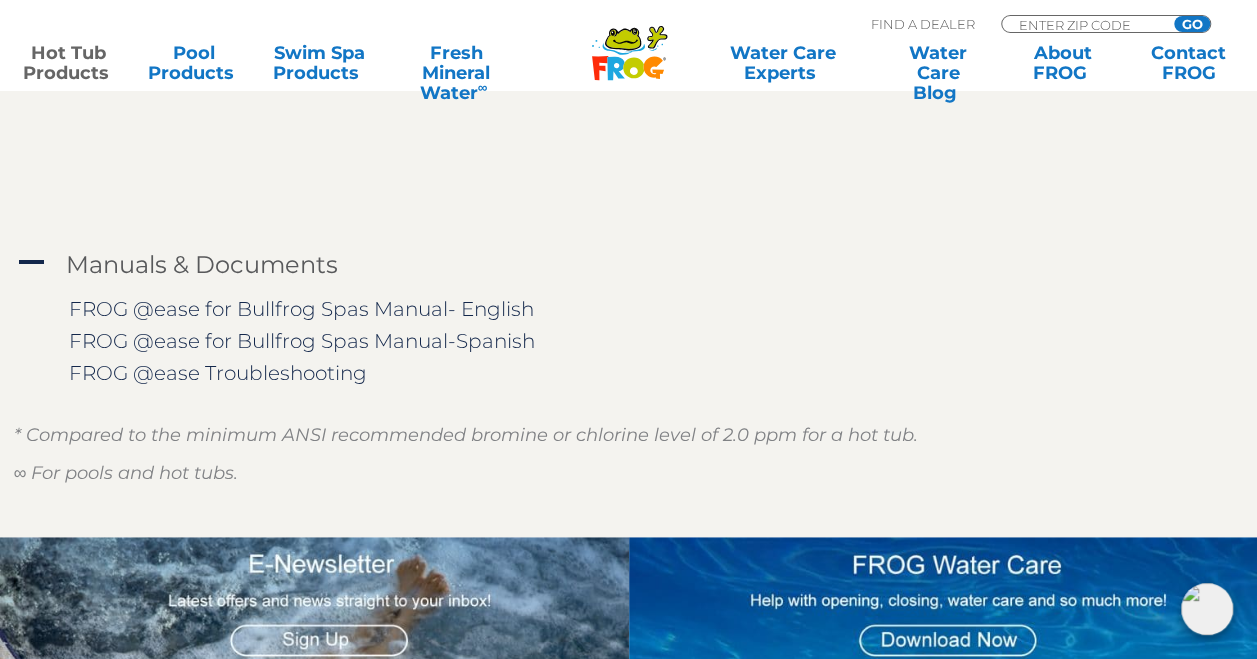 scroll, scrollTop: 4200, scrollLeft: 0, axis: vertical 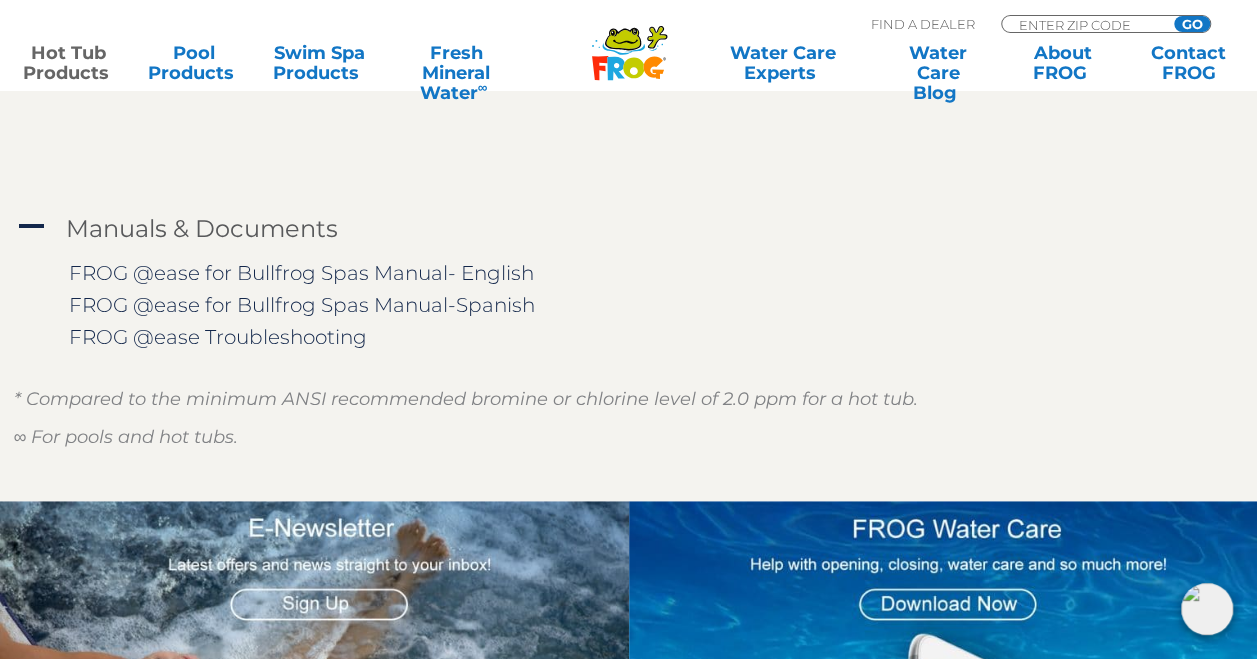 click on "Hot Tub  Products" at bounding box center (68, 63) 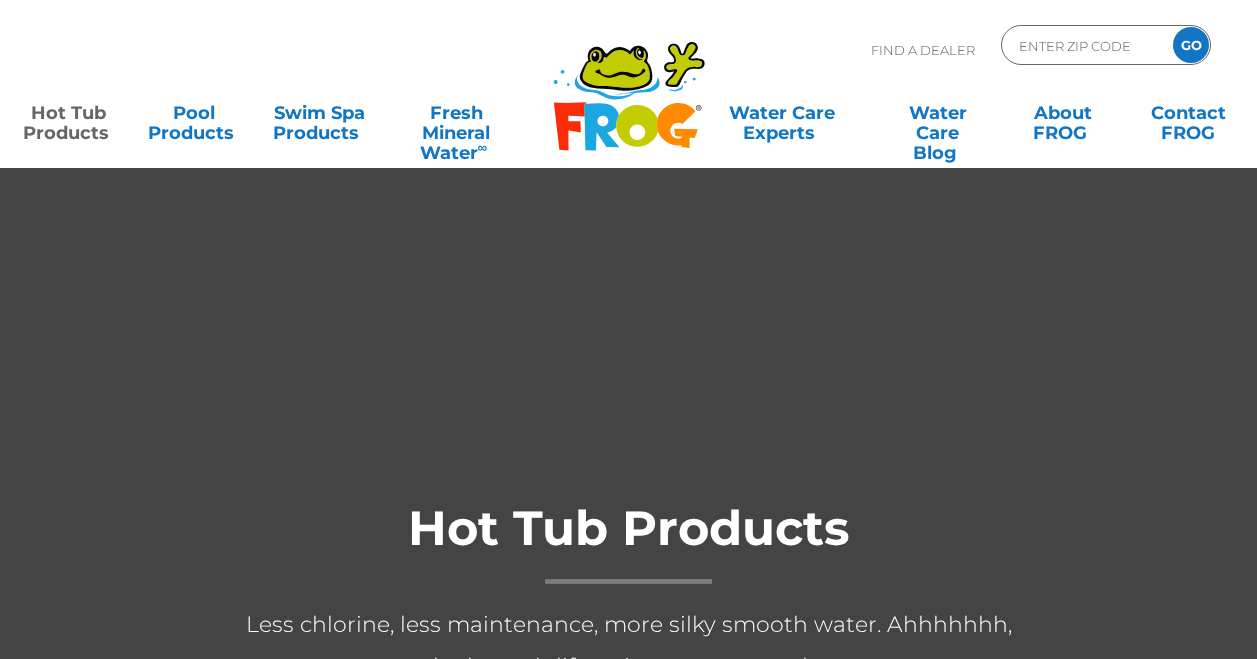 scroll, scrollTop: 0, scrollLeft: 0, axis: both 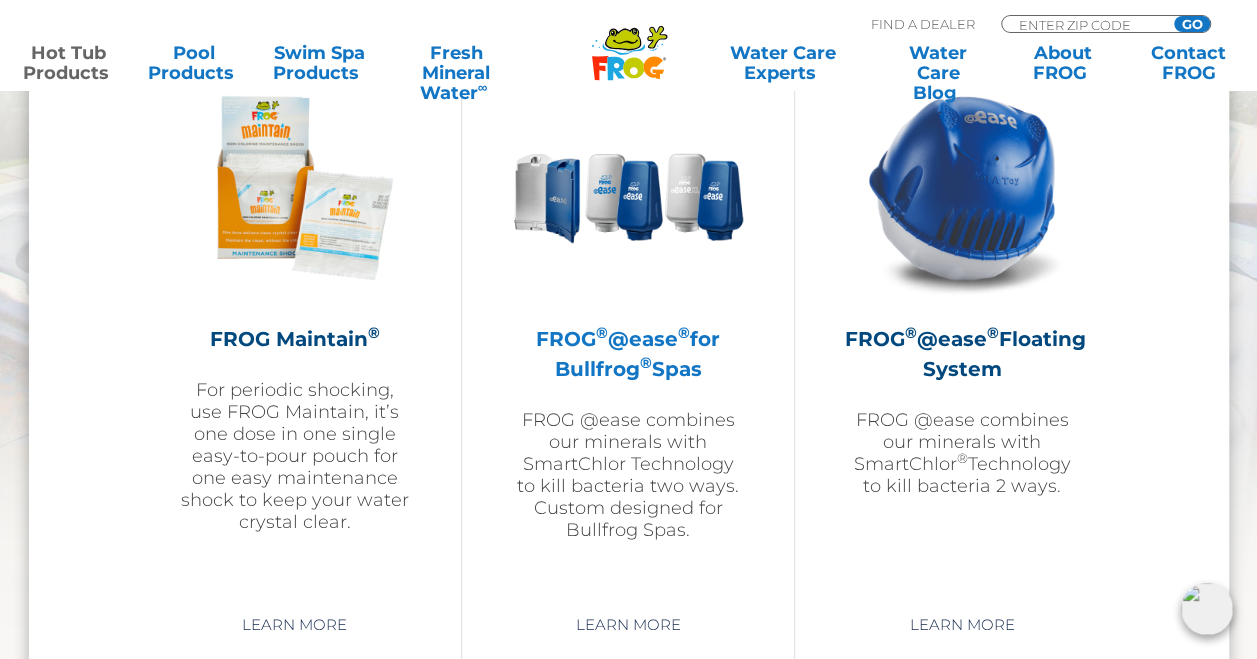 click on "FROG ®  @ease ®  for Bullfrog ®  Spas" at bounding box center [628, 354] 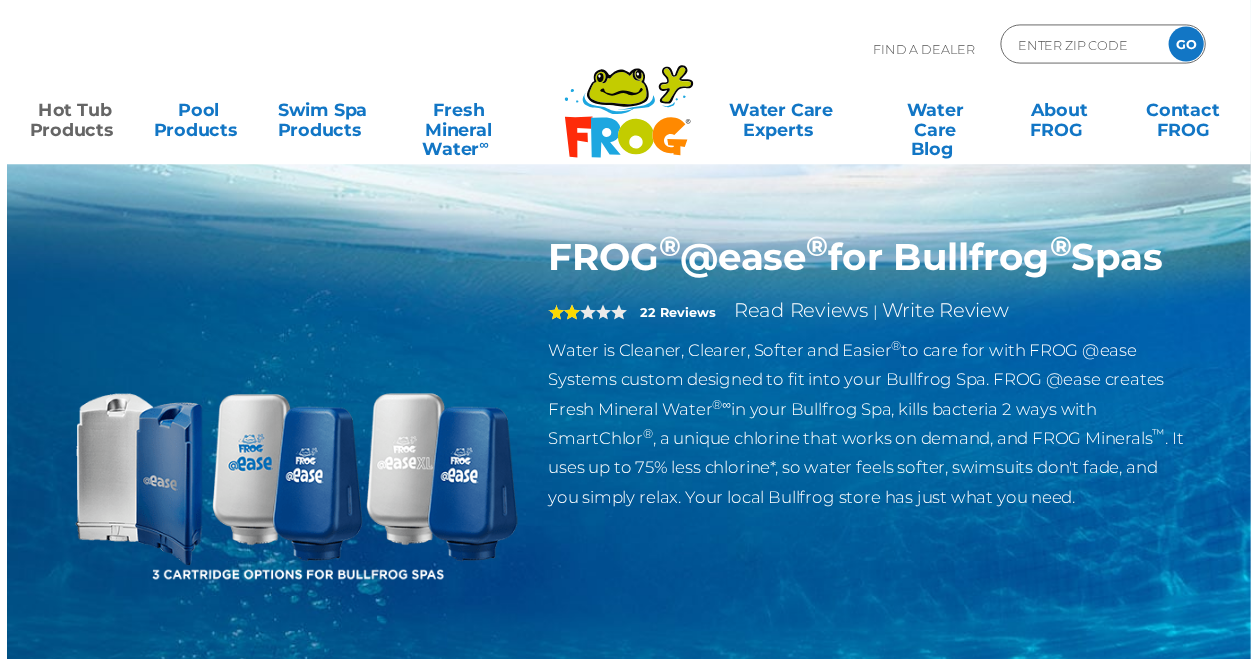 scroll, scrollTop: 0, scrollLeft: 0, axis: both 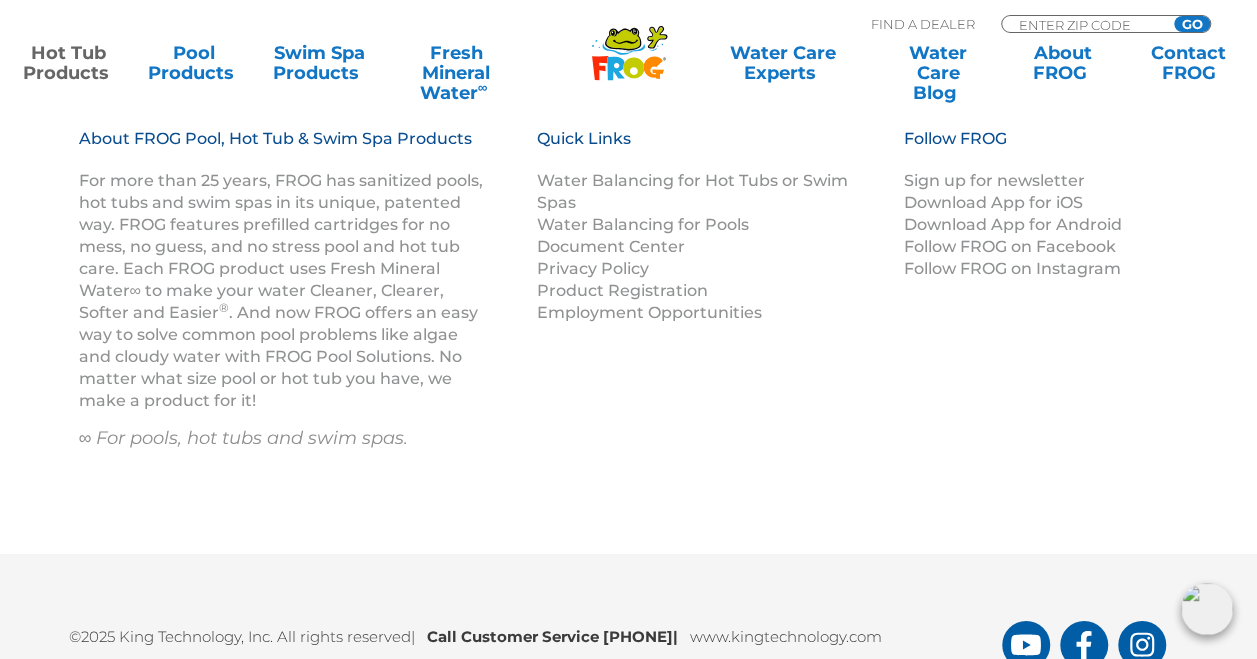 click 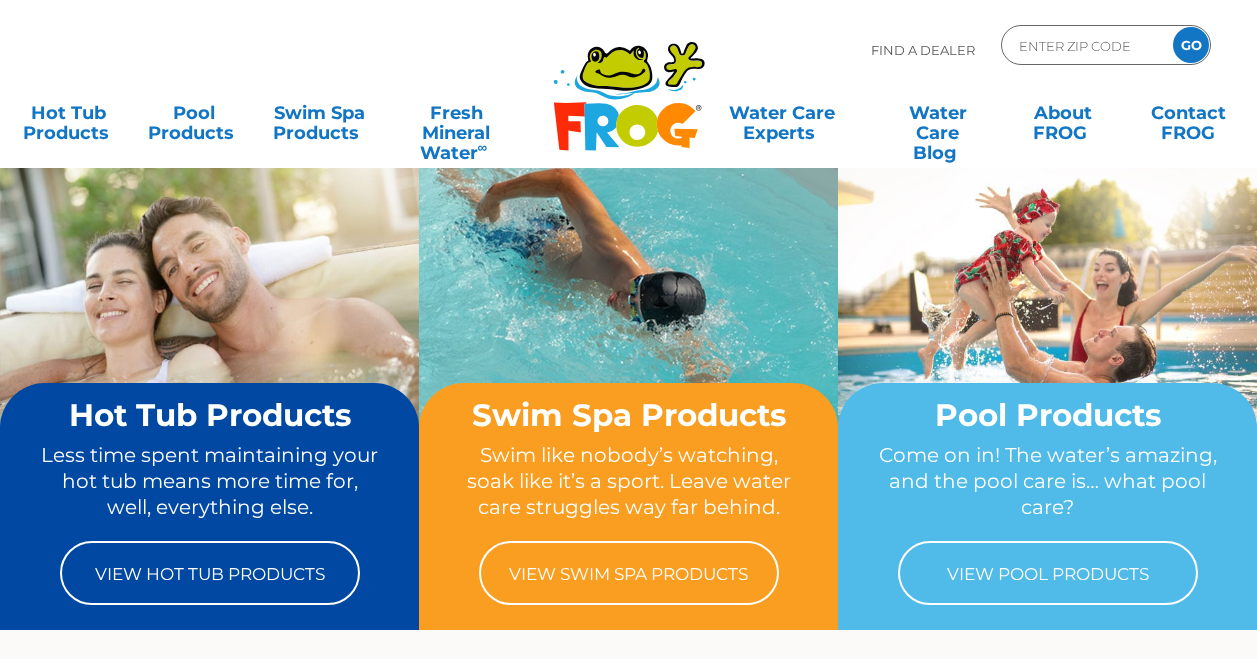 scroll, scrollTop: 0, scrollLeft: 0, axis: both 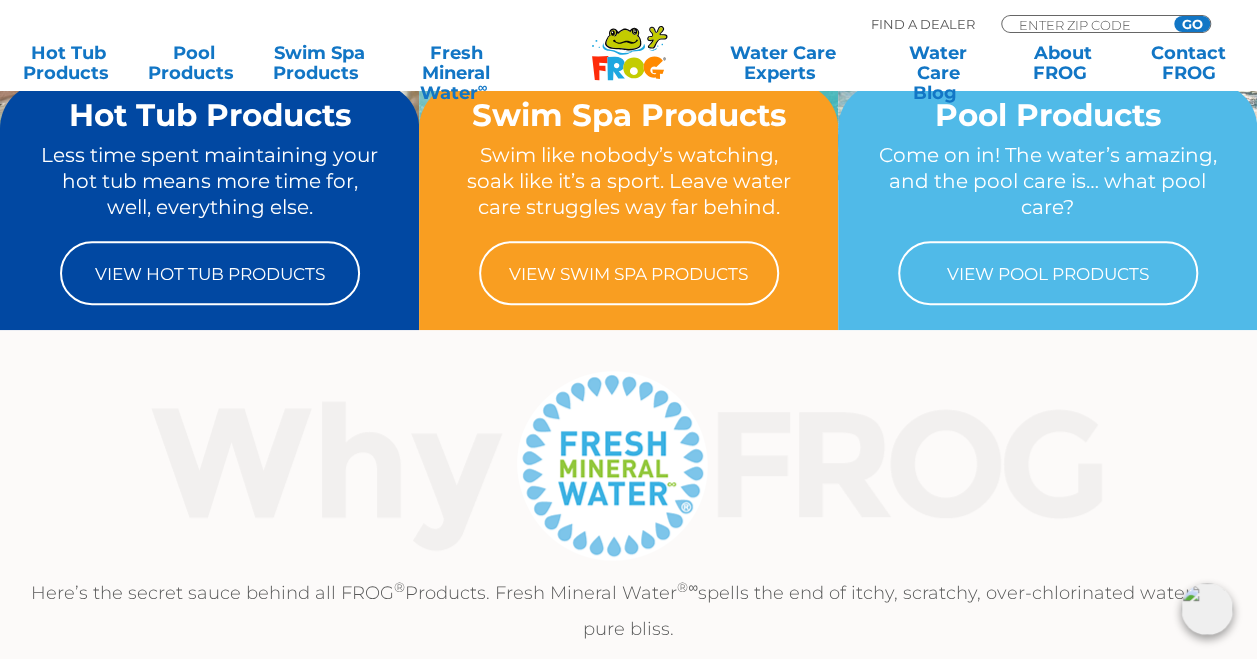 click on ".st130{clip-path:url(#SVGID_2_);fill-rule:evenodd;clip-rule:evenodd;fill:#C3CC00;}
.st131{clip-path:url(#SVGID_2_);fill-rule:evenodd;clip-rule:evenodd;fill:#070606;}
.st132{clip-path:url(#SVGID_2_);fill:#FE2B09;}
.st133{clip-path:url(#SVGID_2_);fill:#1DA7E0;}
.st134{clip-path:url(#SVGID_2_);fill:#C3CC00;}
.st135{clip-path:url(#SVGID_2_);fill:#FF8900;}
.st136{clip-path:url(#SVGID_2_);fill-rule:evenodd;clip-rule:evenodd;fill:#1DA7E0;}
.st137{clip-path:url(#SVGID_2_);fill:#4D4D4D;}
.st138{clip-path:url(#SVGID_2_);fill-rule:evenodd;clip-rule:evenodd;fill:#FFFFFF;}
.st139{clip-path:url(#SVGID_2_);fill:#070606;}" 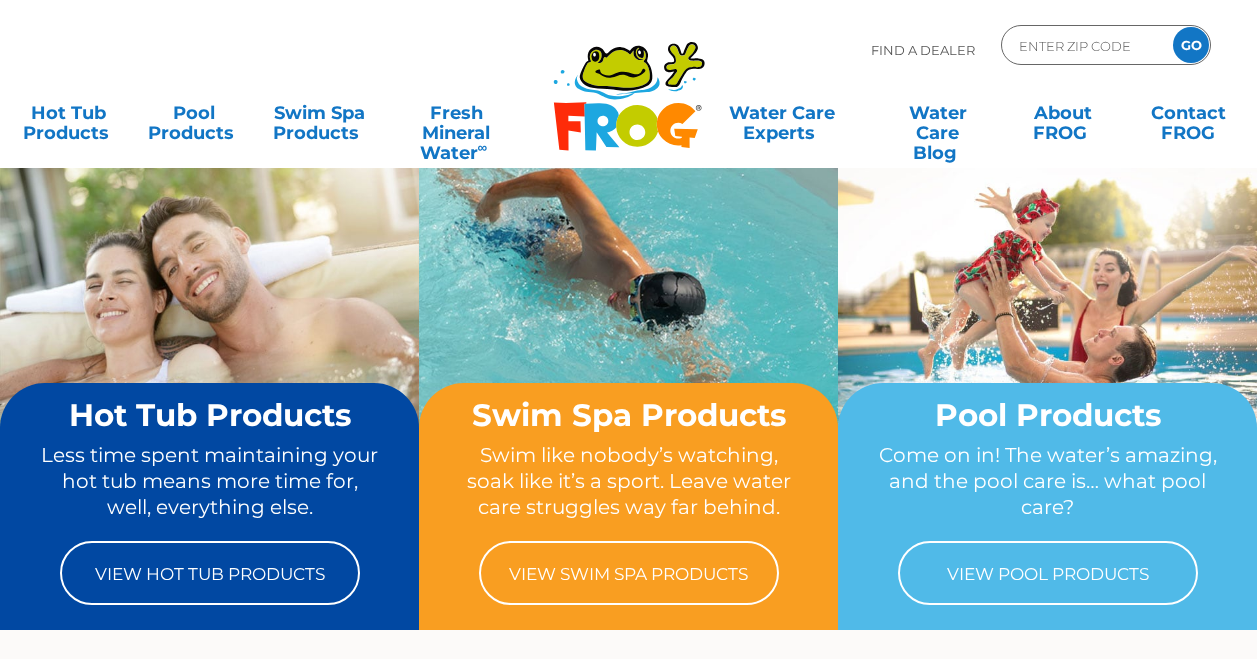 scroll, scrollTop: 0, scrollLeft: 0, axis: both 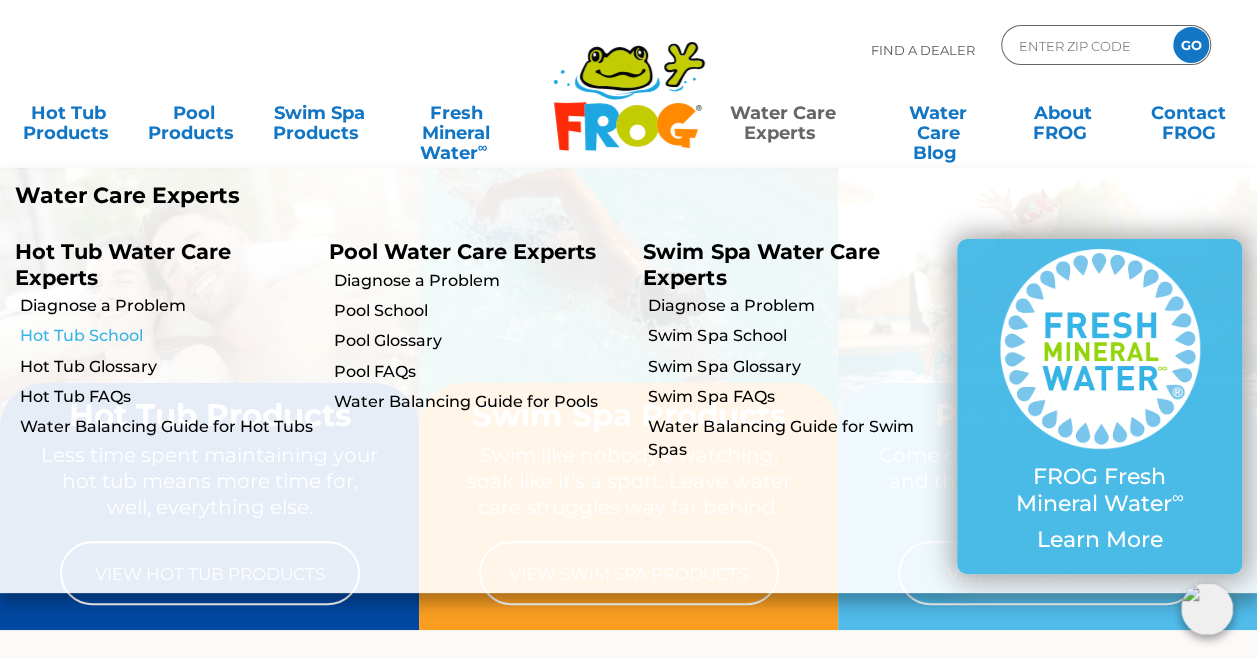 click on "Hot Tub School" at bounding box center (167, 336) 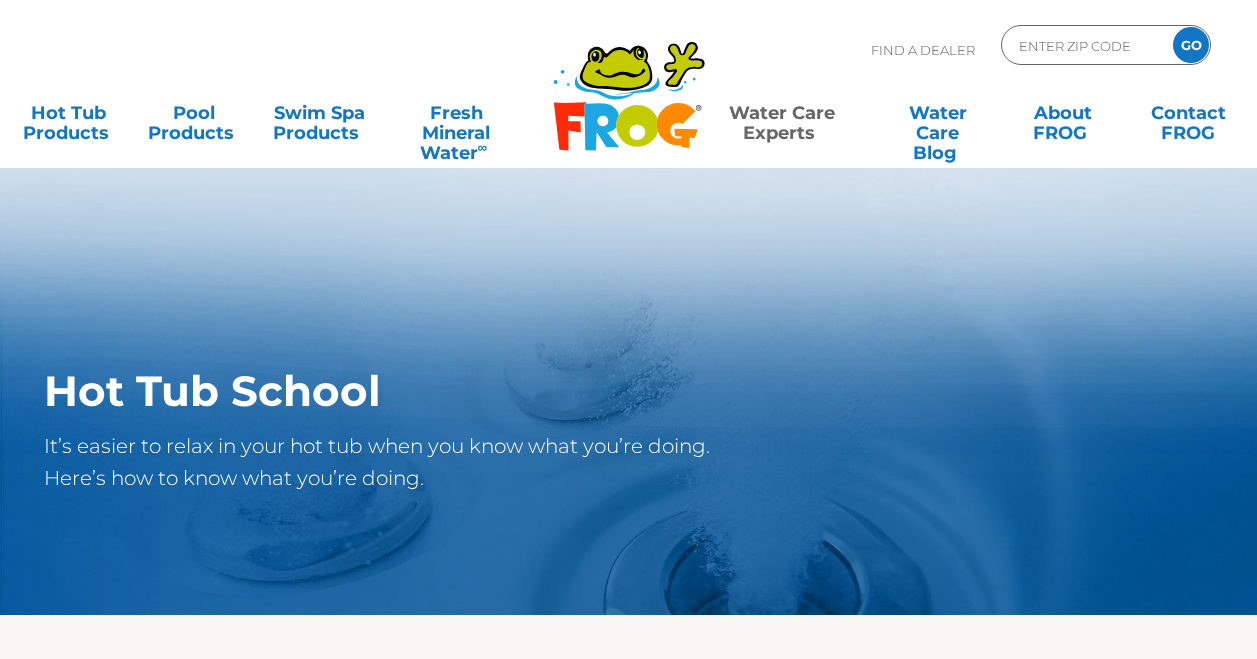 scroll, scrollTop: 0, scrollLeft: 0, axis: both 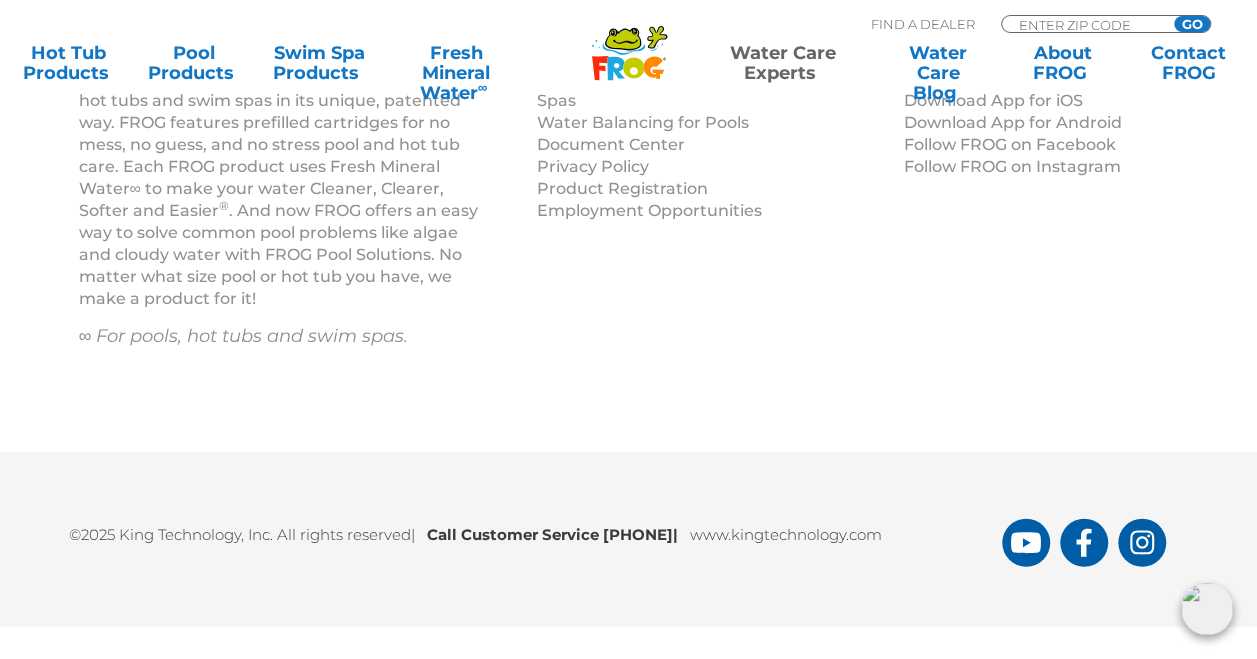 click on ".st130{clip-path:url(#SVGID_2_);fill-rule:evenodd;clip-rule:evenodd;fill:#C3CC00;}
.st131{clip-path:url(#SVGID_2_);fill-rule:evenodd;clip-rule:evenodd;fill:#070606;}
.st132{clip-path:url(#SVGID_2_);fill:#FE2B09;}
.st133{clip-path:url(#SVGID_2_);fill:#1DA7E0;}
.st134{clip-path:url(#SVGID_2_);fill:#C3CC00;}
.st135{clip-path:url(#SVGID_2_);fill:#FF8900;}
.st136{clip-path:url(#SVGID_2_);fill-rule:evenodd;clip-rule:evenodd;fill:#1DA7E0;}
.st137{clip-path:url(#SVGID_2_);fill:#4D4D4D;}
.st138{clip-path:url(#SVGID_2_);fill-rule:evenodd;clip-rule:evenodd;fill:#FFFFFF;}
.st139{clip-path:url(#SVGID_2_);fill:#070606;}" 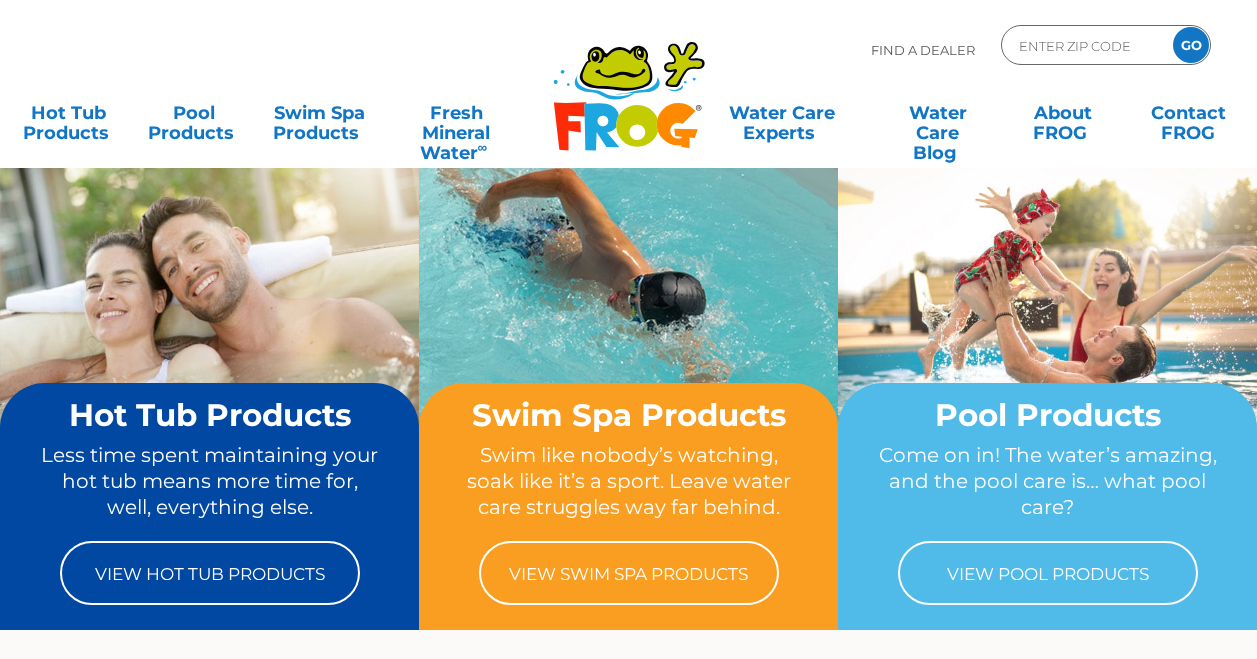 scroll, scrollTop: 0, scrollLeft: 0, axis: both 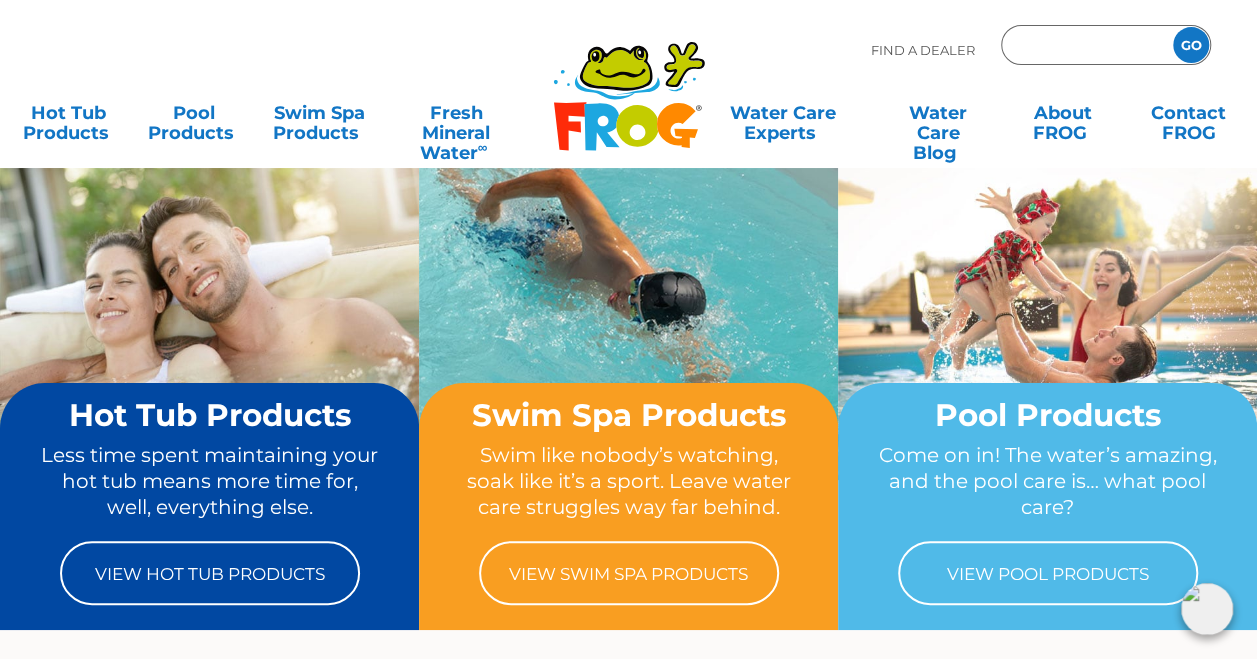 click at bounding box center [1084, 45] 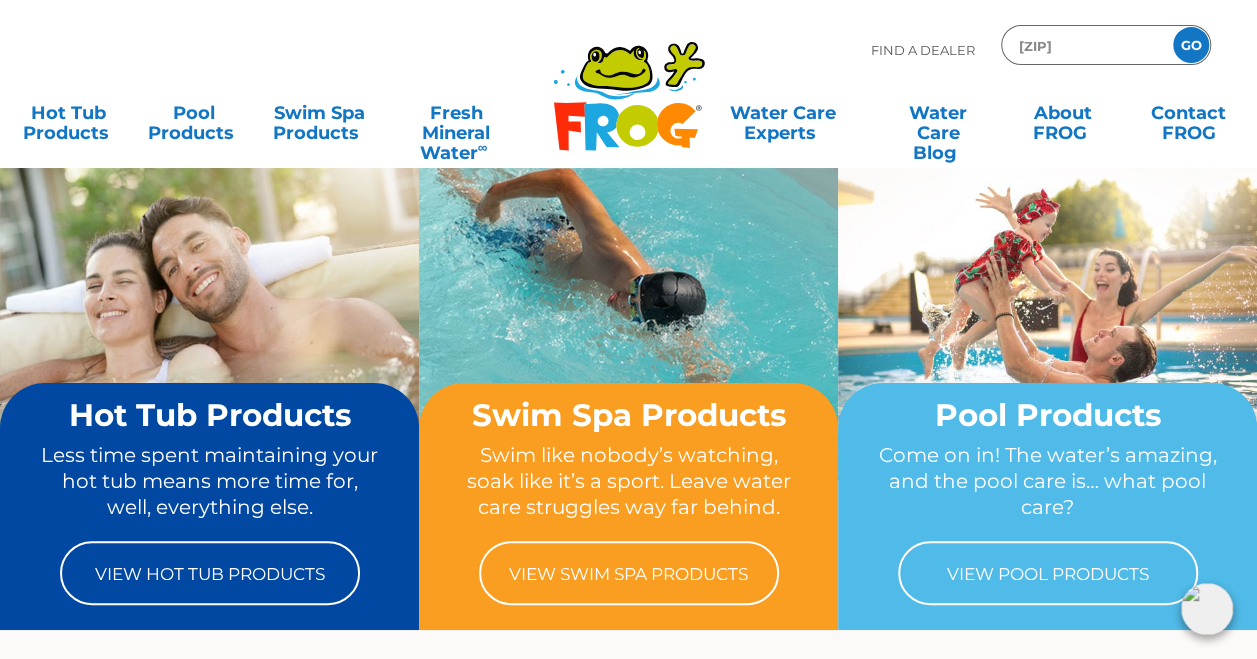 type on "[POSTAL_CODE]" 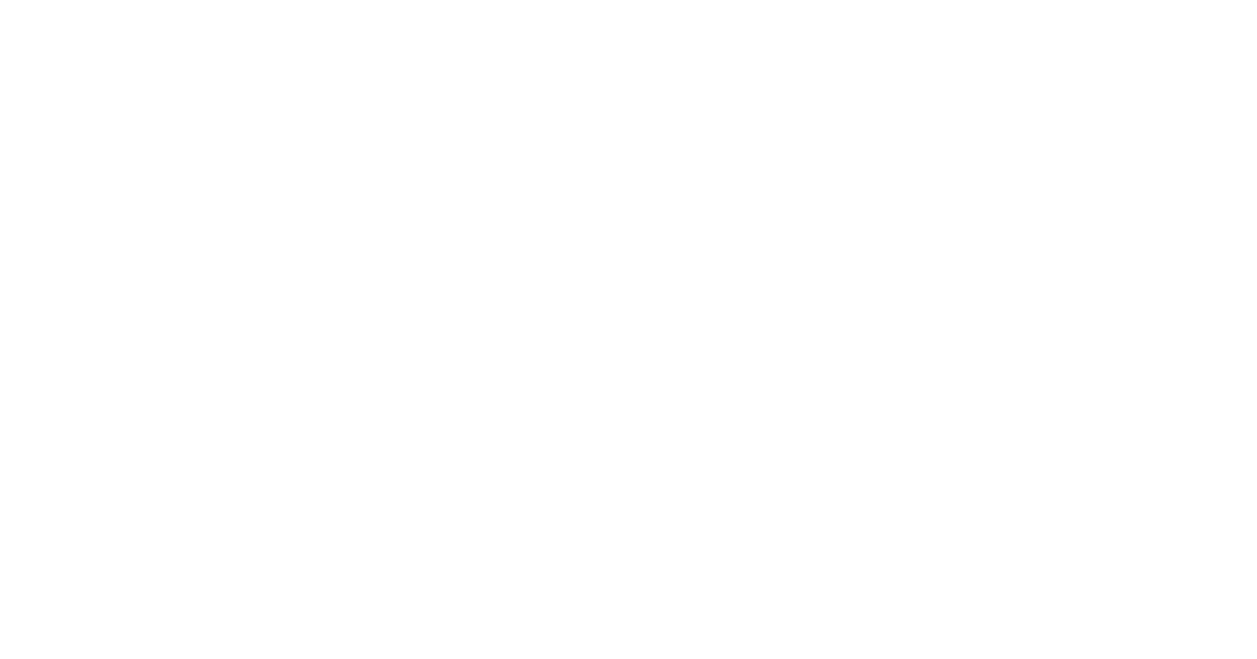 scroll, scrollTop: 0, scrollLeft: 0, axis: both 